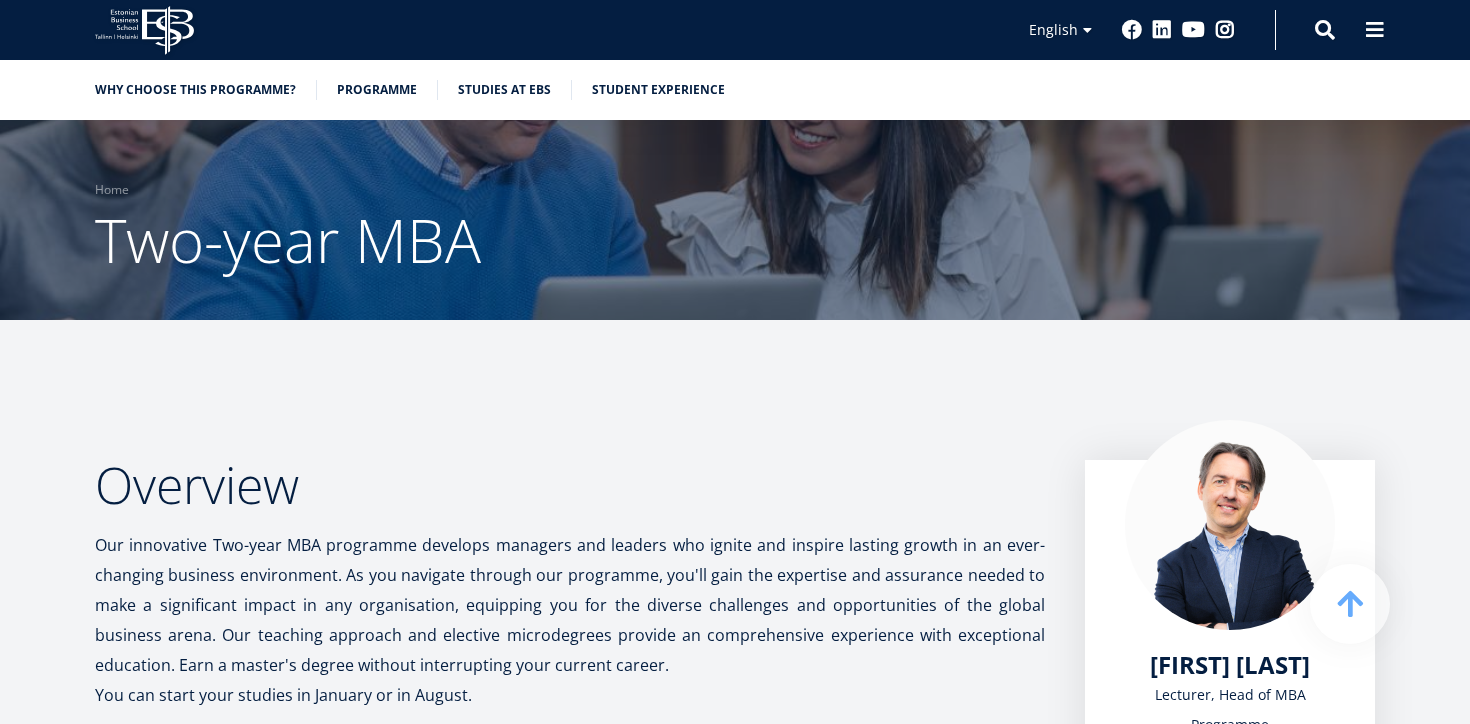 scroll, scrollTop: 1439, scrollLeft: 0, axis: vertical 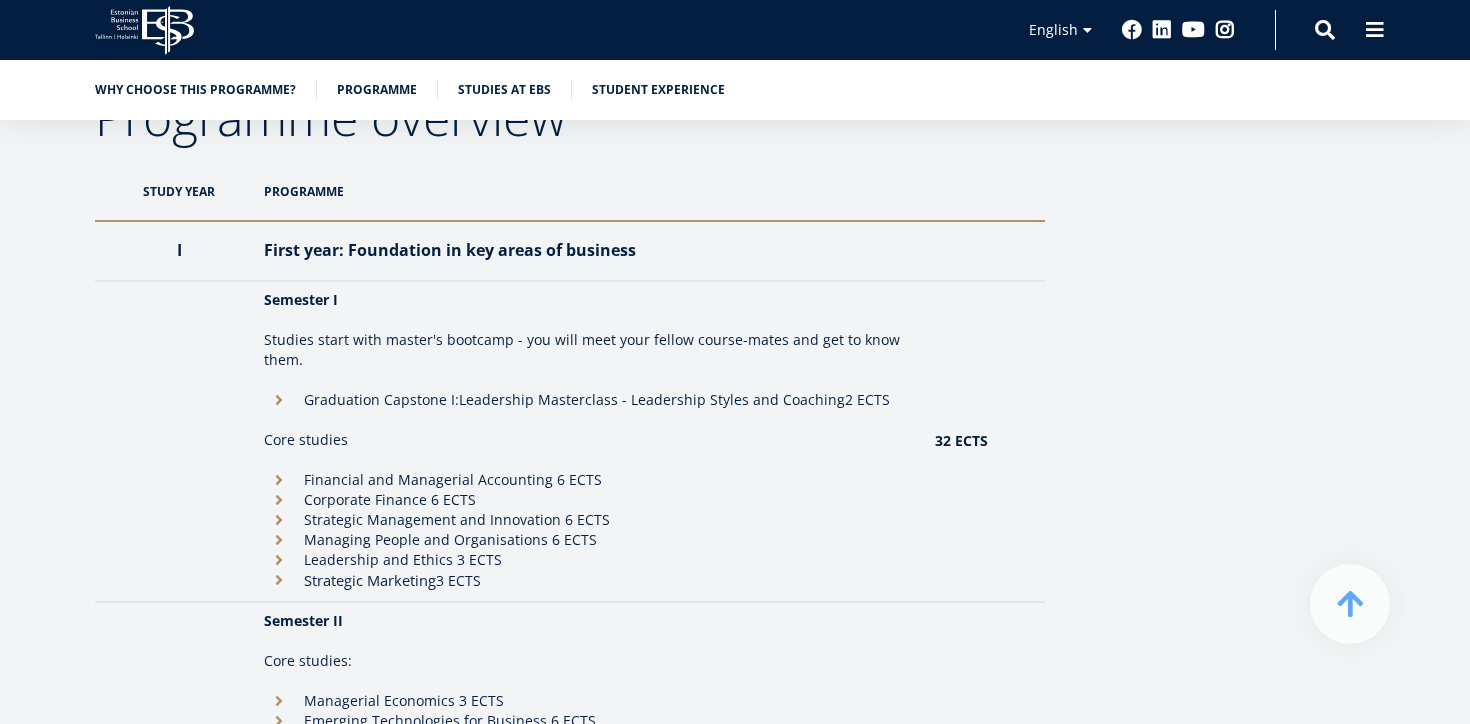 click on "Strategic Management and Innovation 6 ECTS" at bounding box center (589, 520) 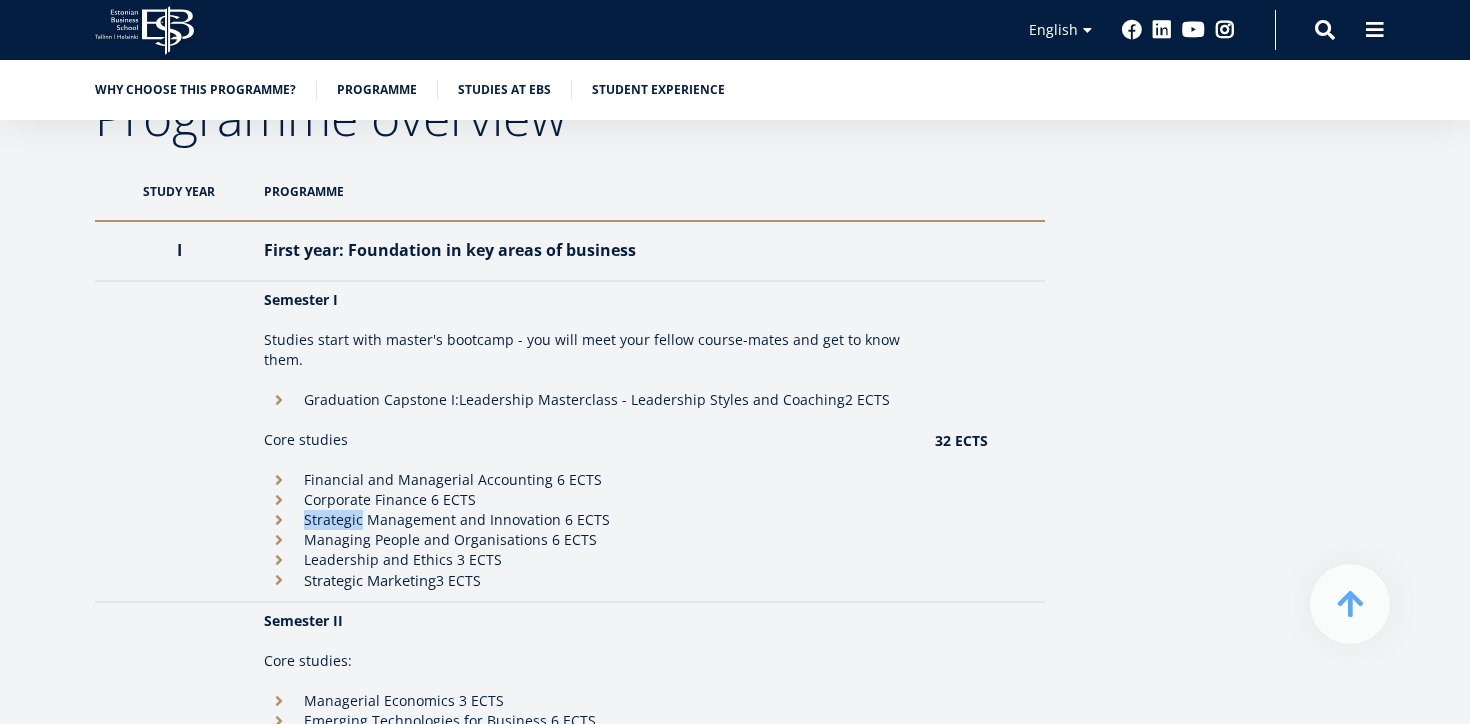 click on "Strategic Management and Innovation 6 ECTS" at bounding box center (589, 520) 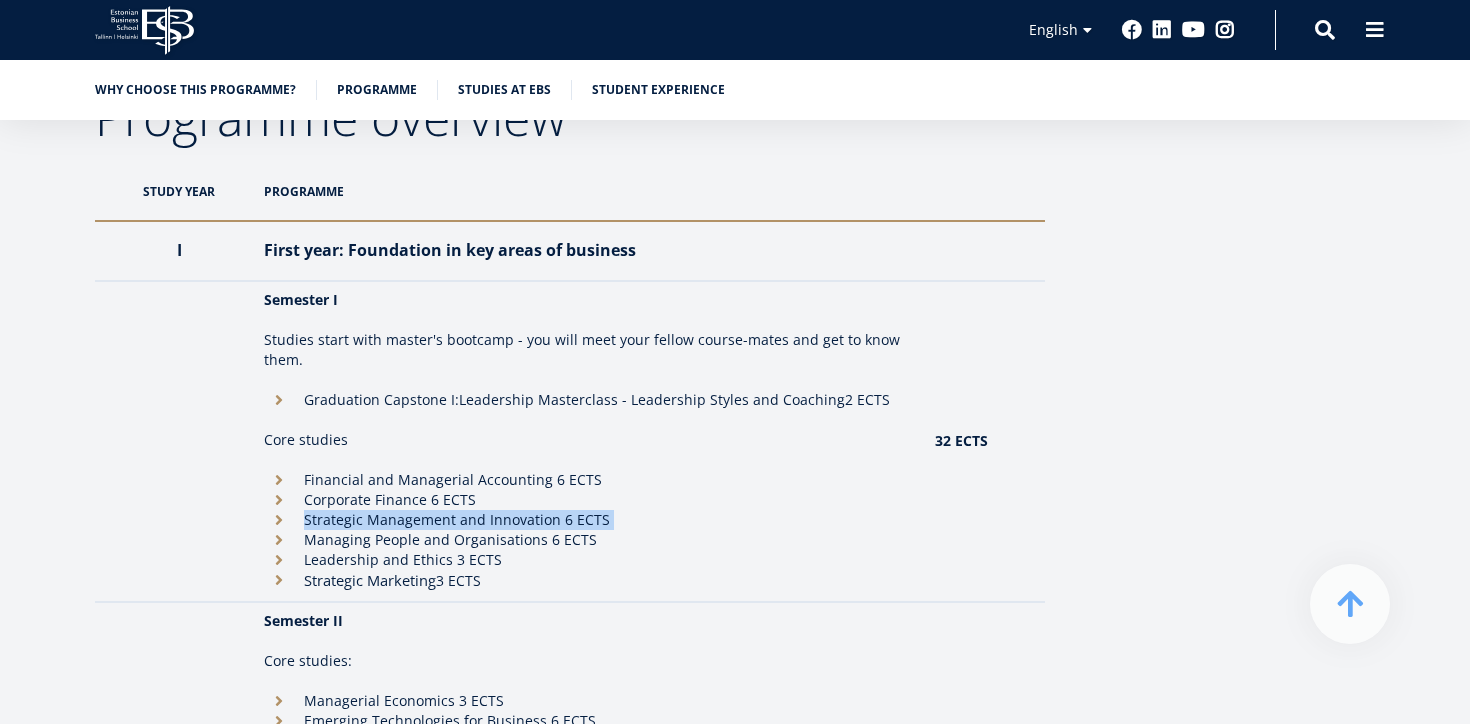 click on "Strategic Management and Innovation 6 ECTS" at bounding box center [589, 520] 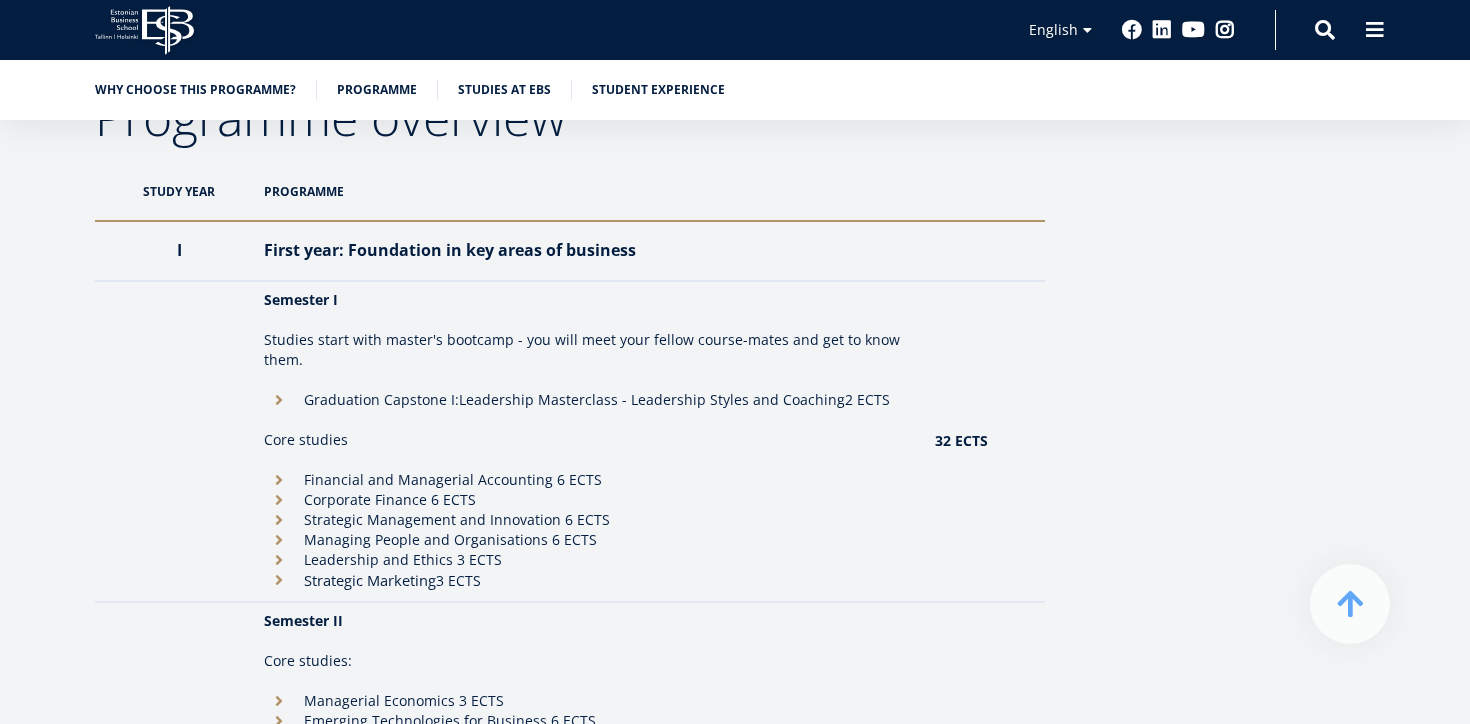 click on "Financial and Managerial Accounting 6 ECTS" at bounding box center [589, 400] 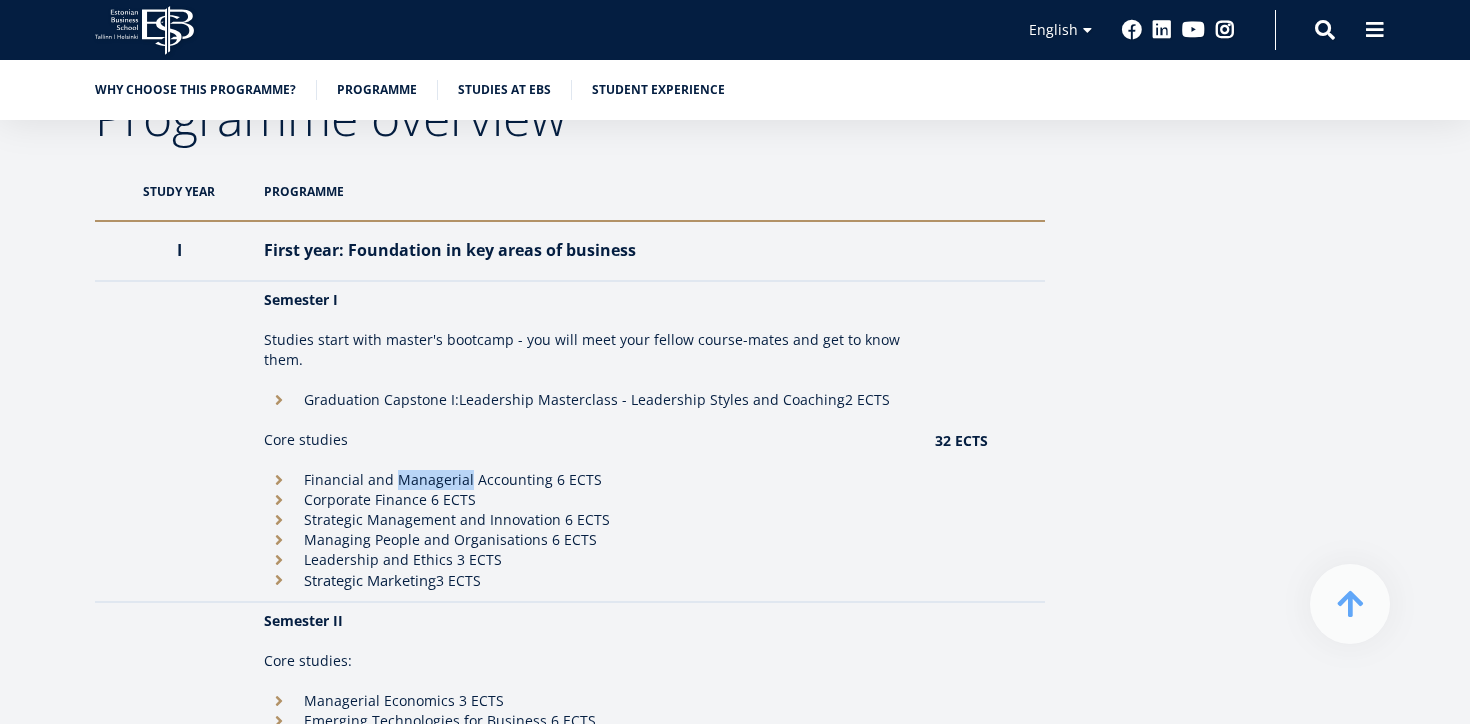 click on "Financial and Managerial Accounting 6 ECTS" at bounding box center [589, 400] 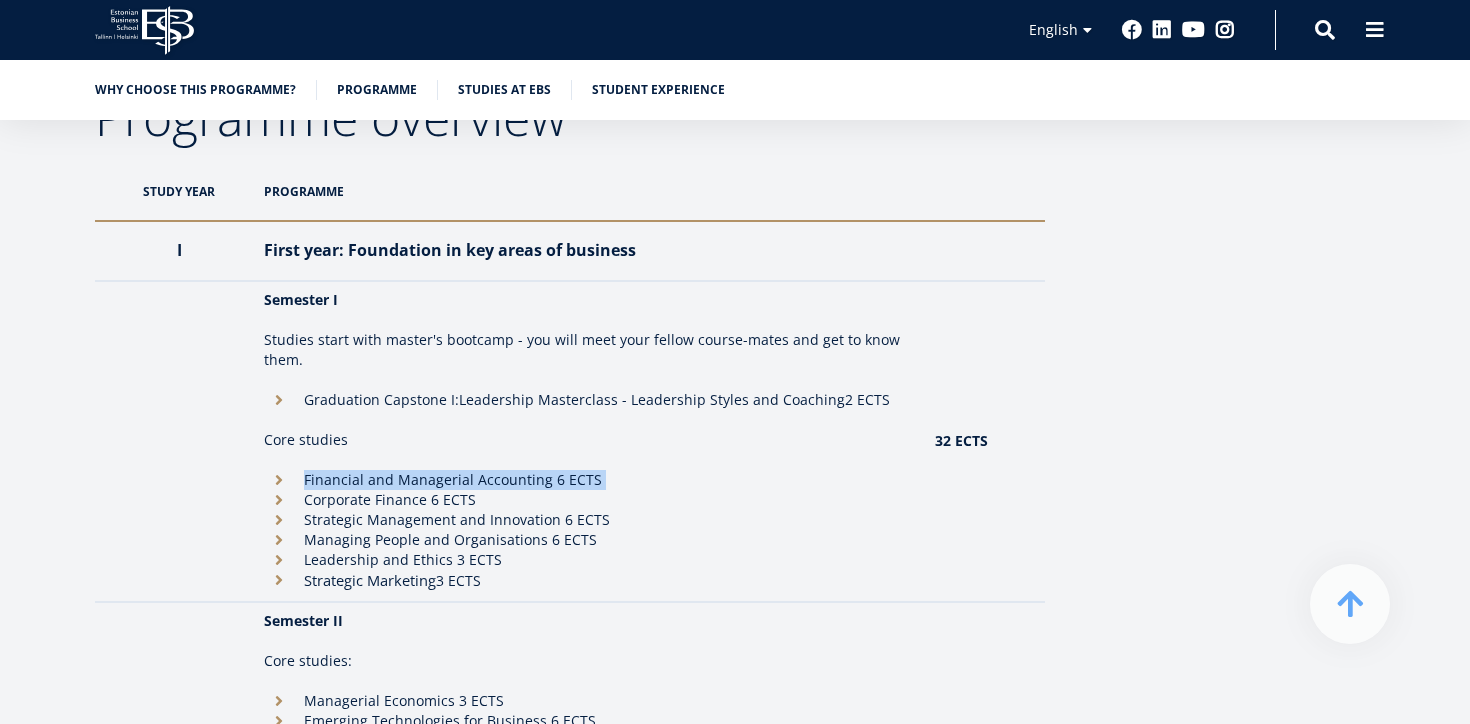 click on "Financial and Managerial Accounting 6 ECTS" at bounding box center [589, 400] 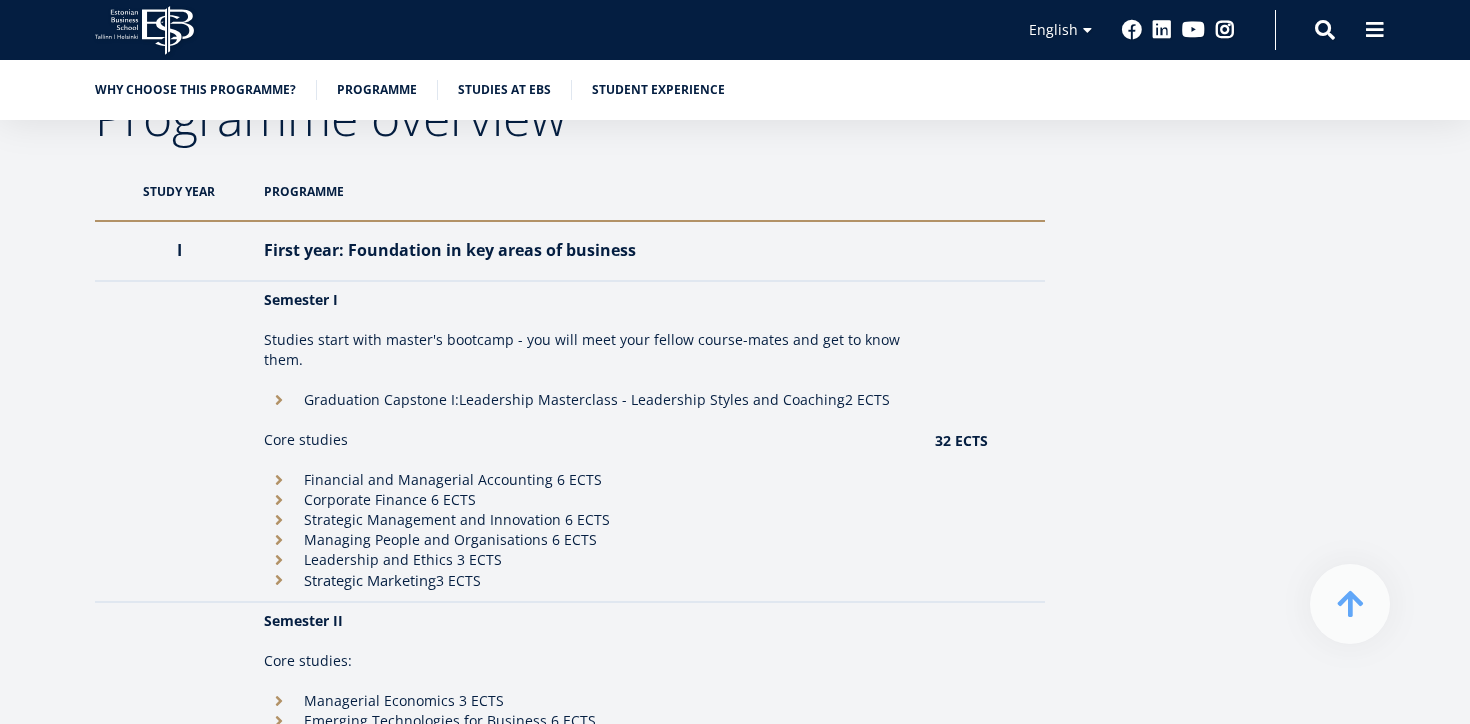 click on "Corporate Finance 6 ECTS" at bounding box center [589, 500] 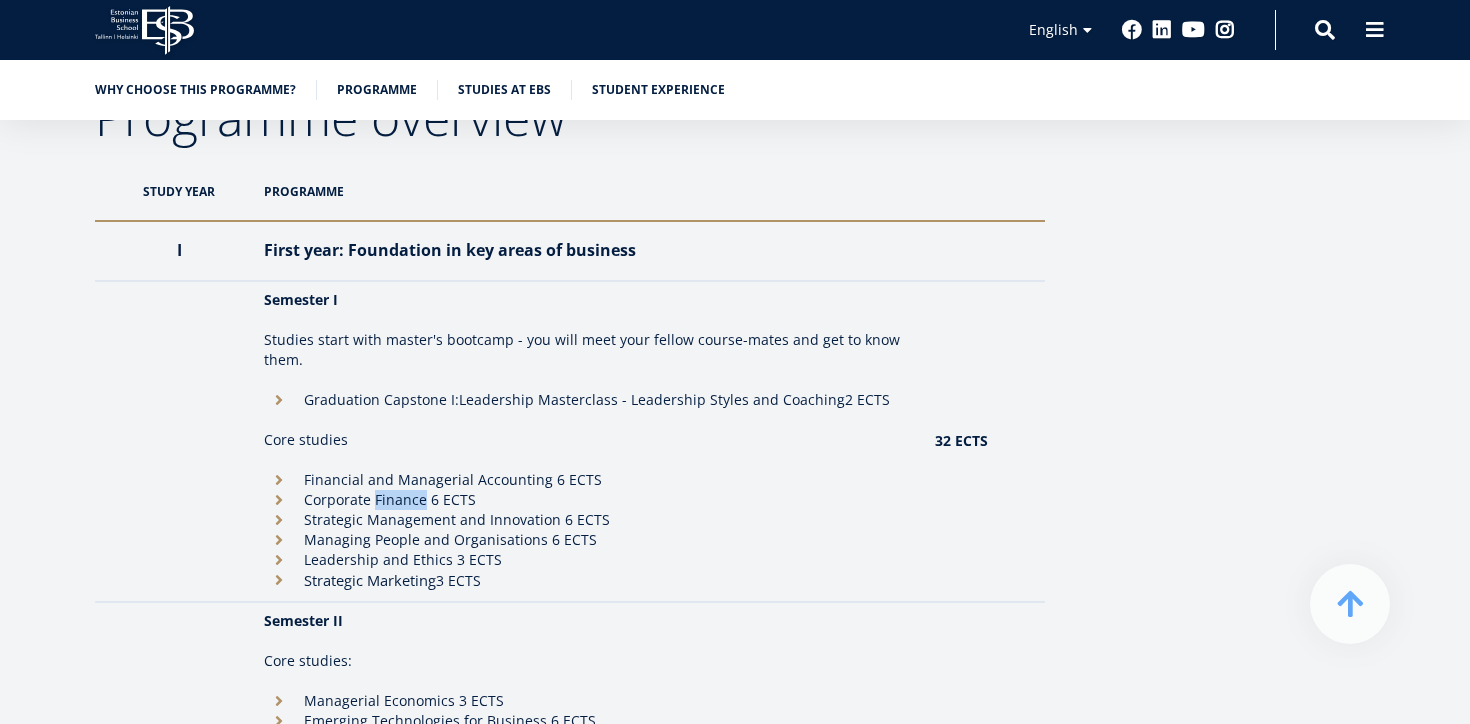 click on "Corporate Finance 6 ECTS" at bounding box center (589, 500) 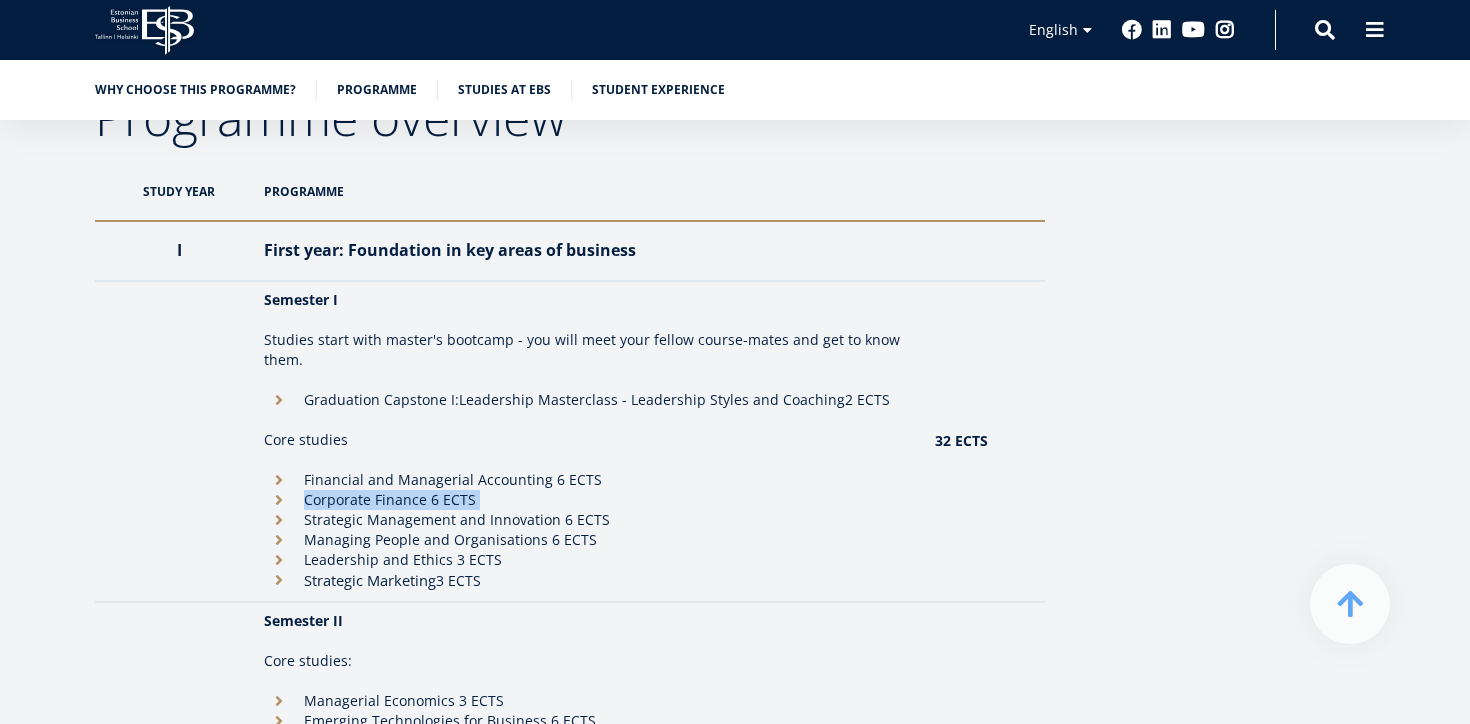 click on "Corporate Finance 6 ECTS" at bounding box center (589, 500) 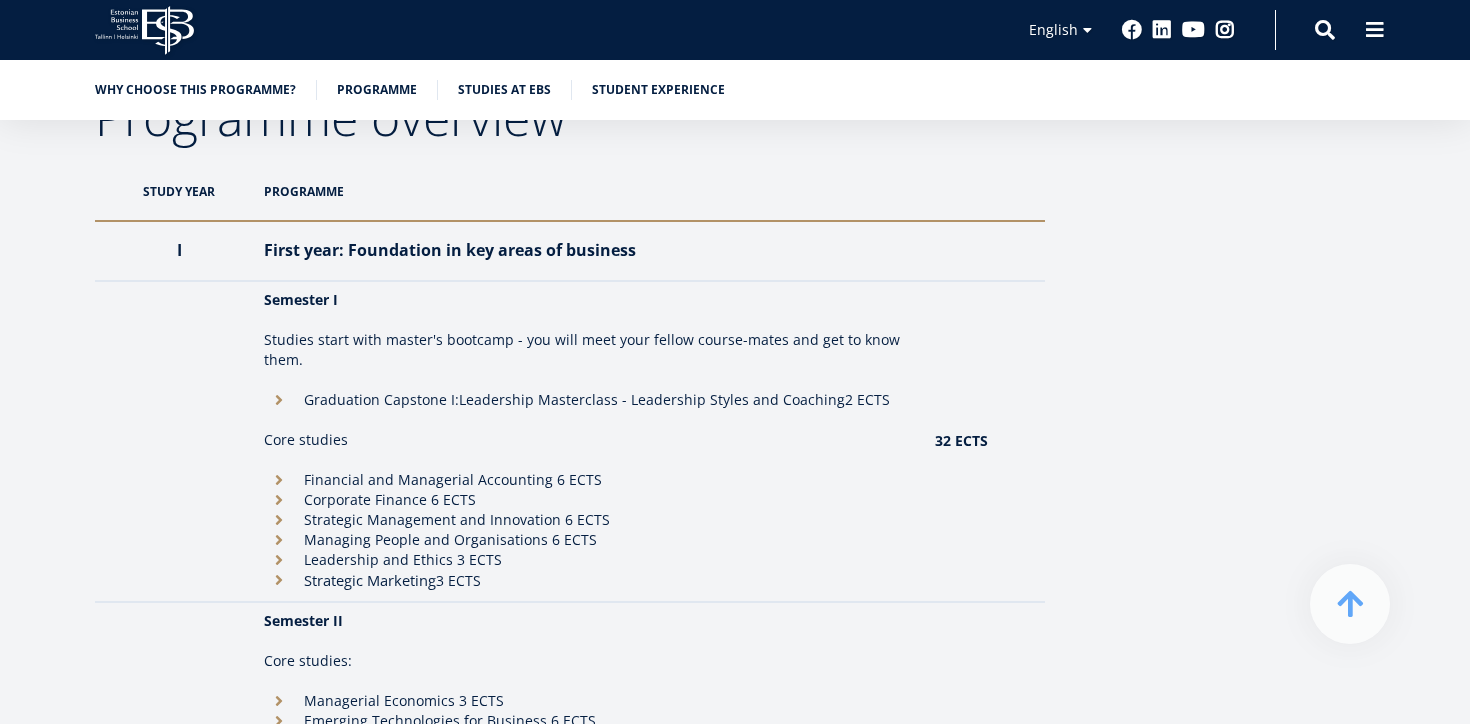 click on "Managing People and Organisations 6 ECTS" at bounding box center [589, 540] 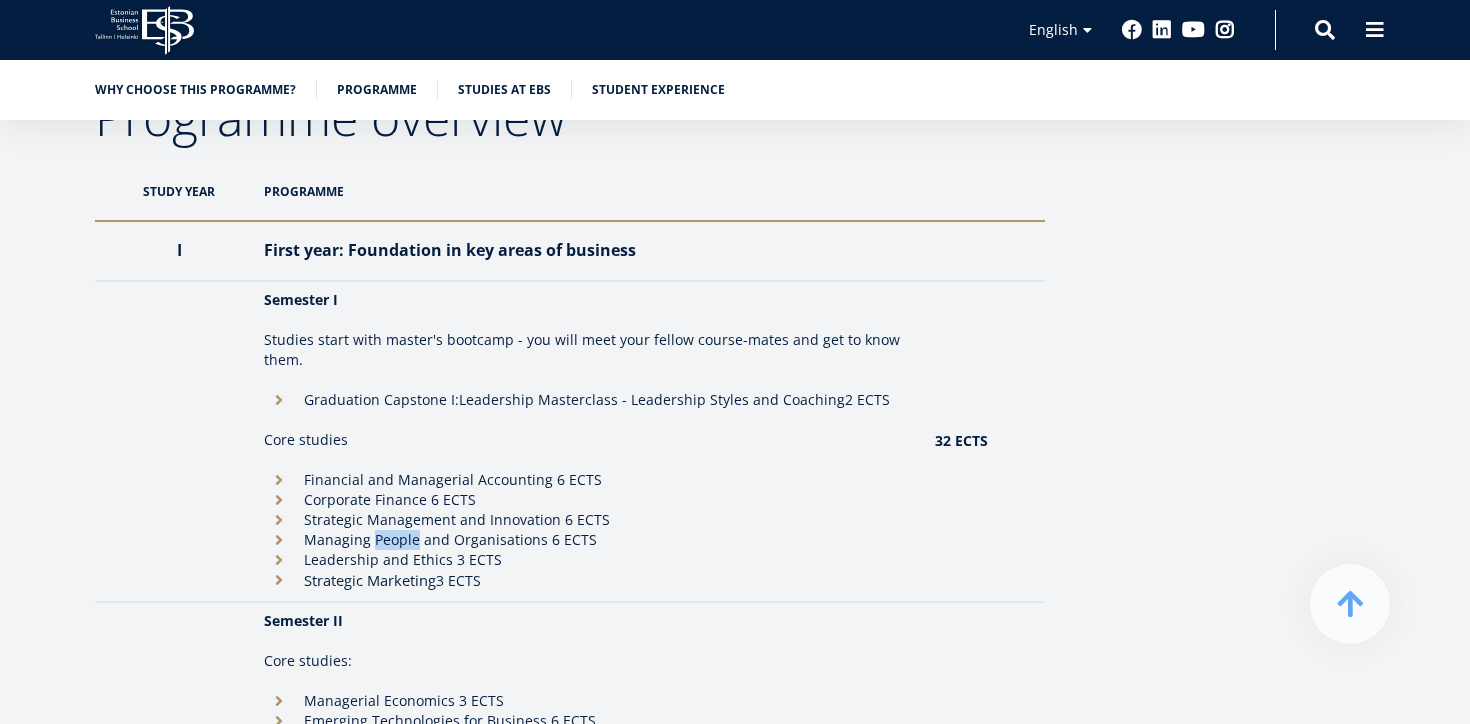 click on "Managing People and Organisations 6 ECTS" at bounding box center (589, 540) 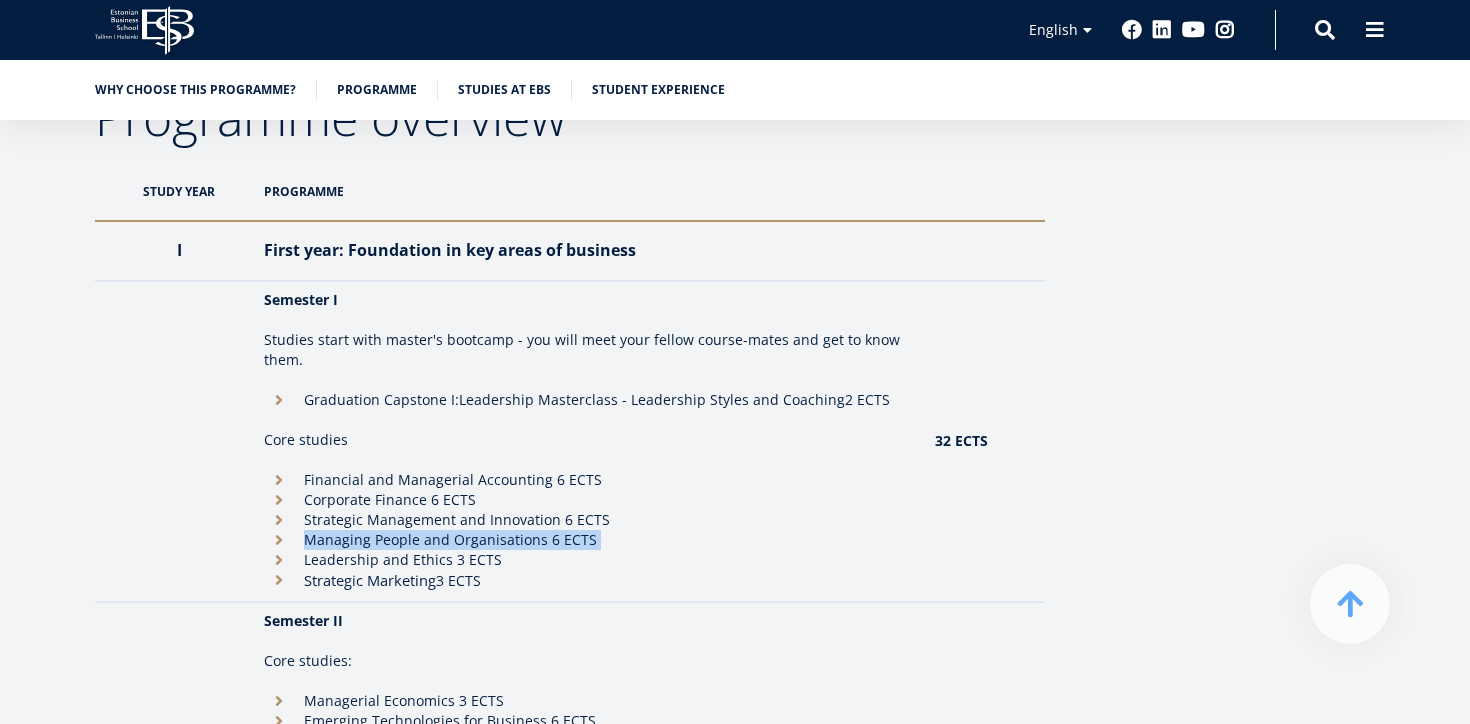 click on "Managing People and Organisations 6 ECTS" at bounding box center [589, 540] 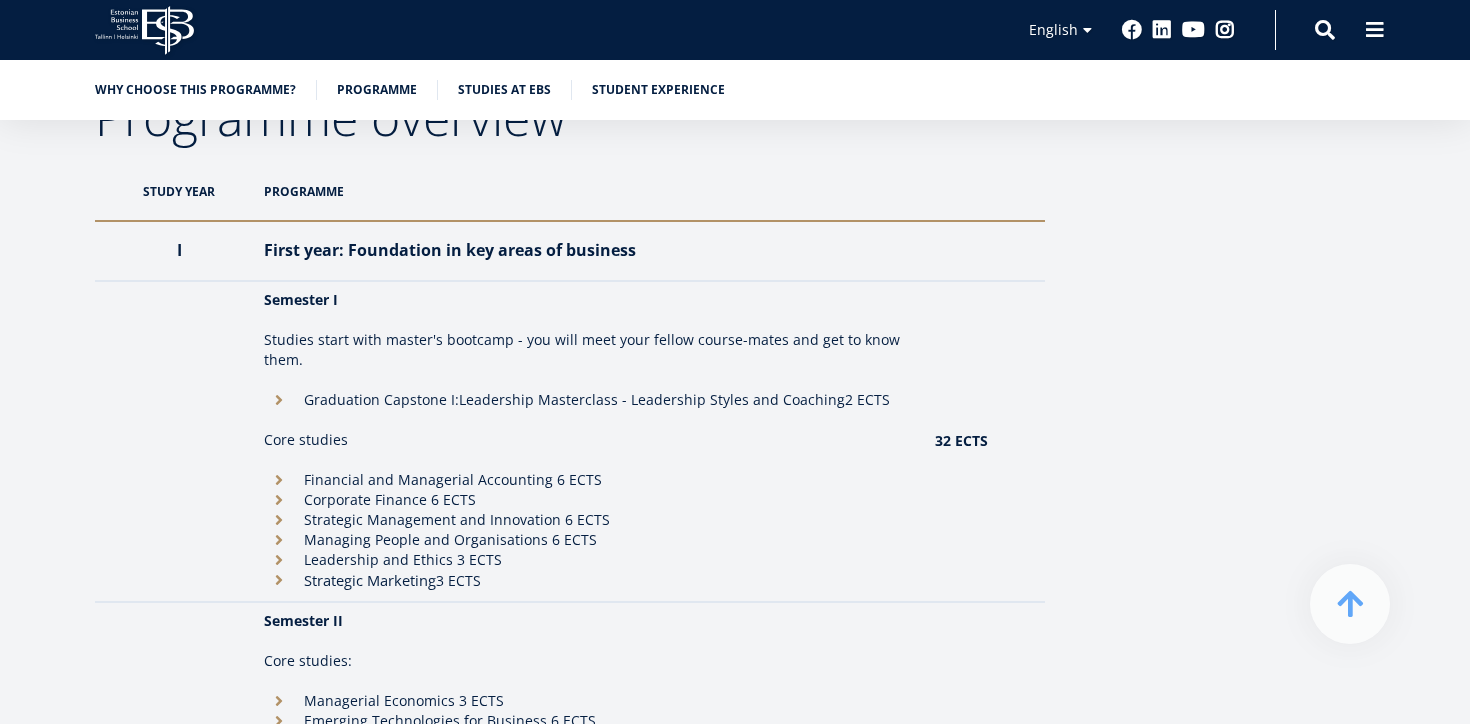 click on "Leadership and Ethics 3 ECTS" at bounding box center (589, 560) 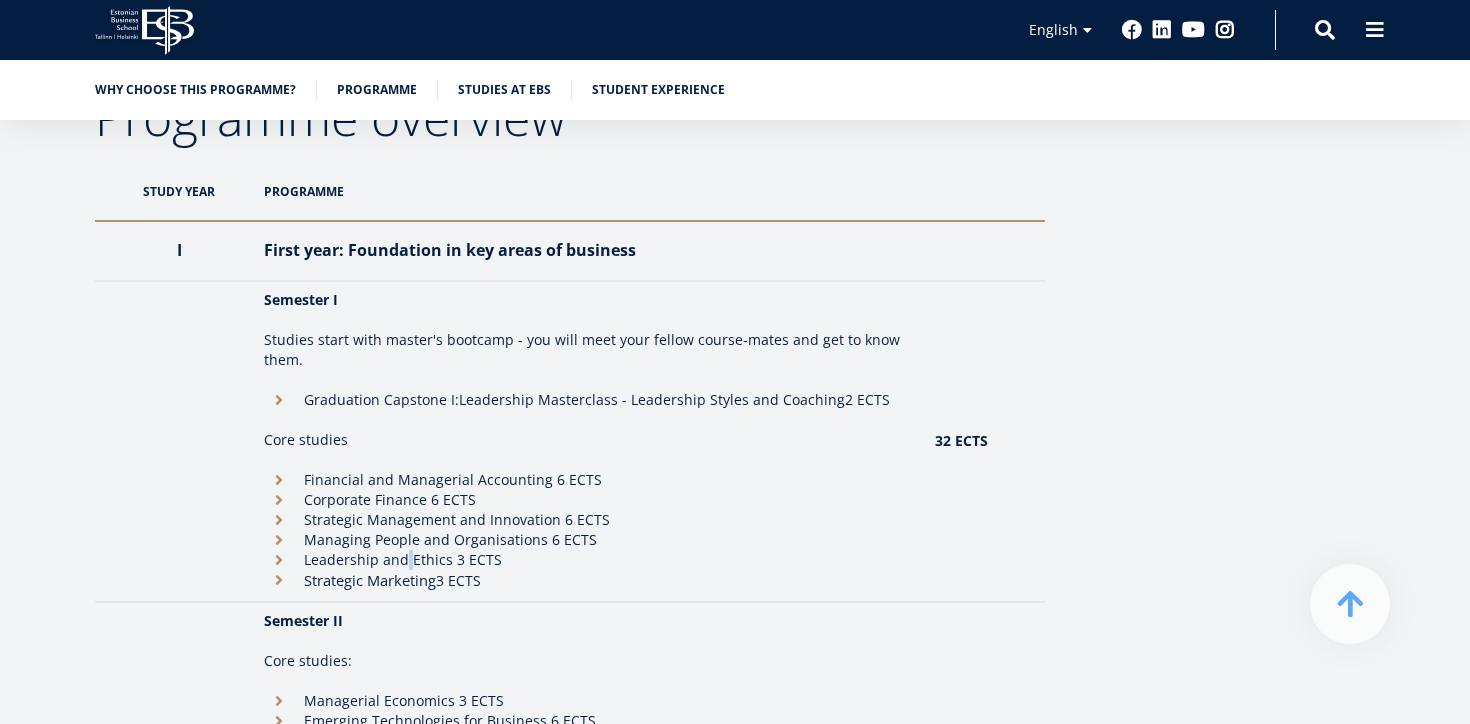 click on "Leadership and Ethics 3 ECTS" at bounding box center [589, 560] 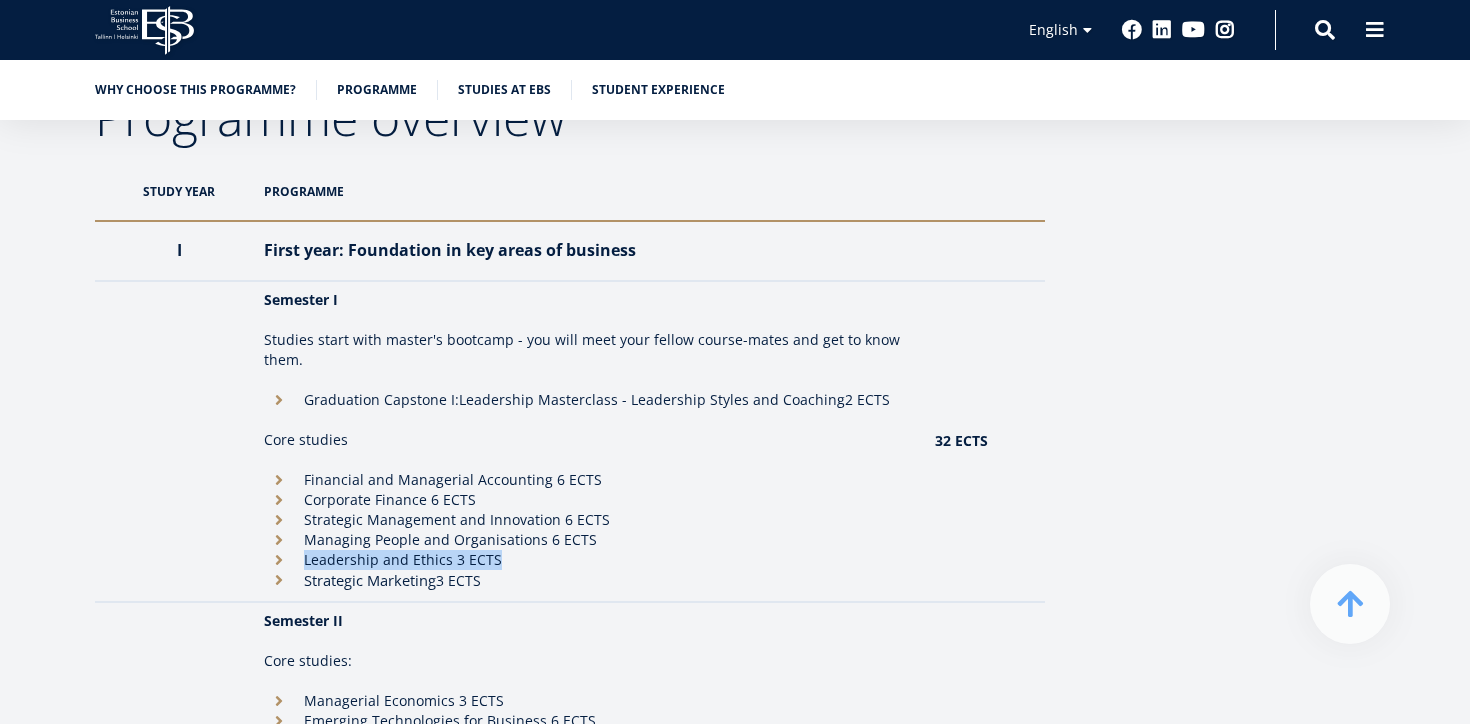click on "Leadership and Ethics 3 ECTS" at bounding box center [589, 560] 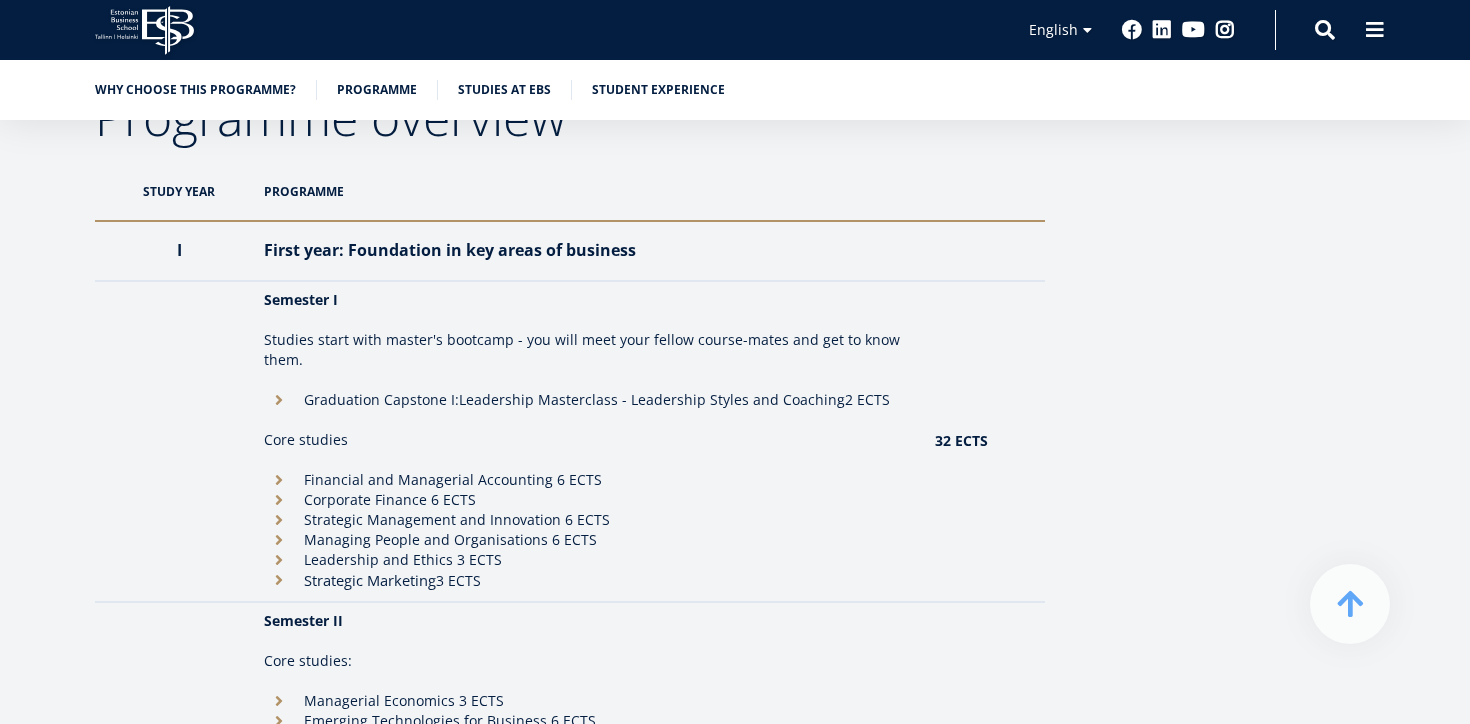 click on "Strategic Marketing" at bounding box center (370, 580) 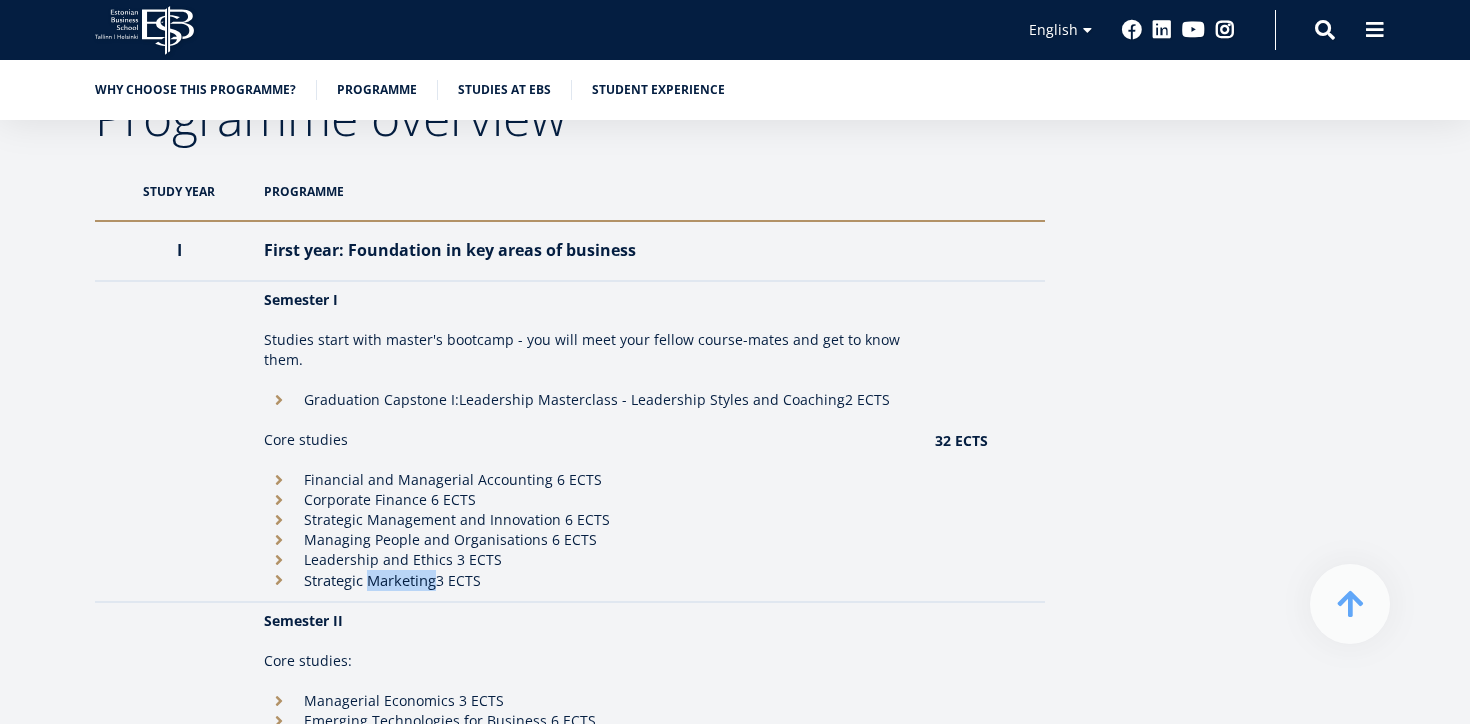click on "Strategic Marketing" at bounding box center (370, 580) 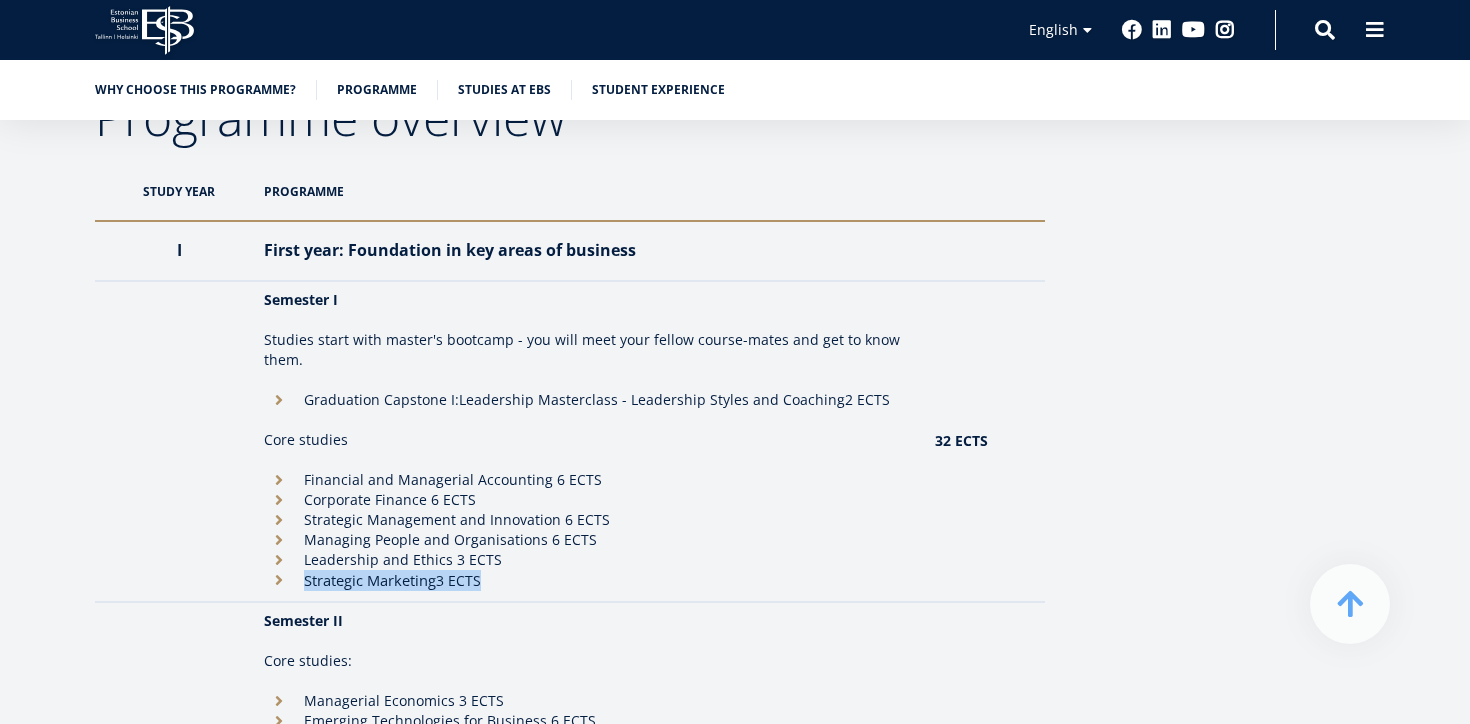 click on "Strategic Marketing" at bounding box center (370, 580) 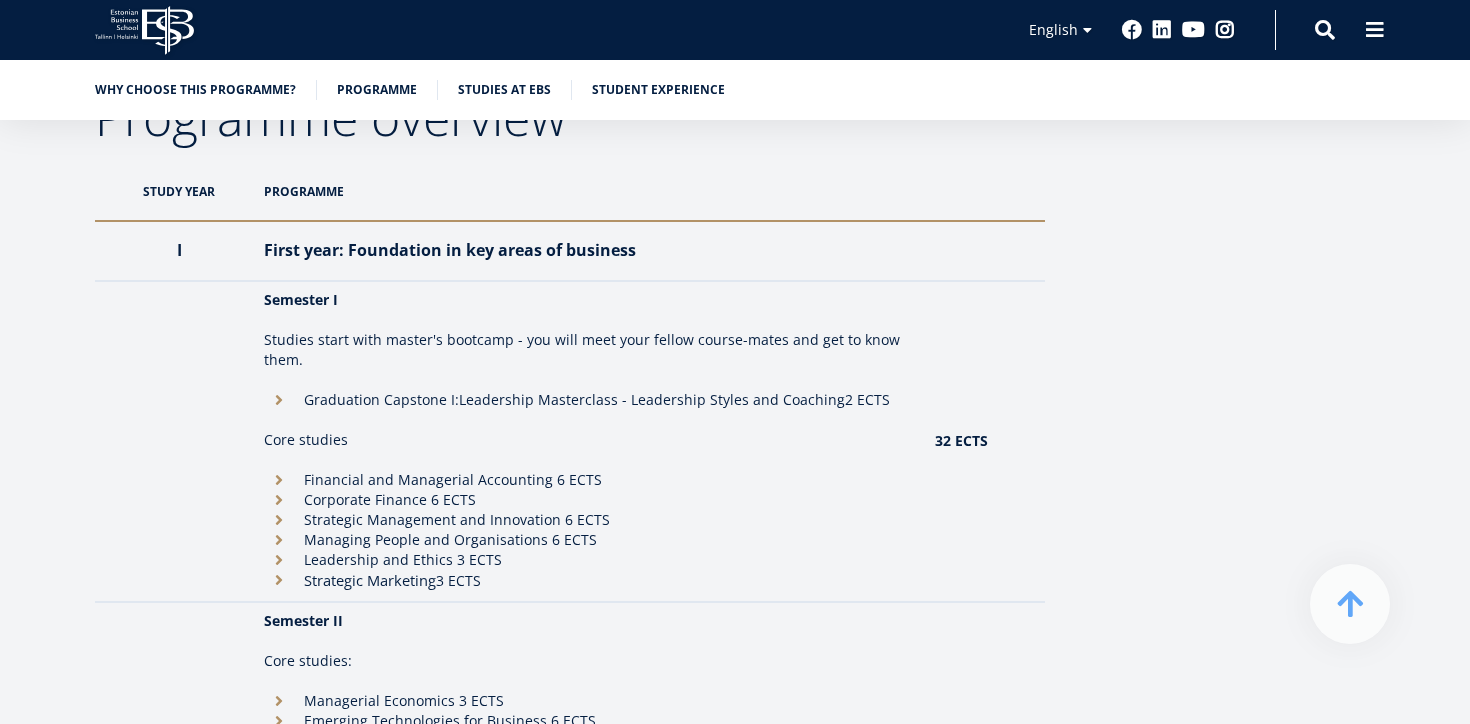 click on "Strategic Management and Innovation 6 ECTS" at bounding box center [589, 520] 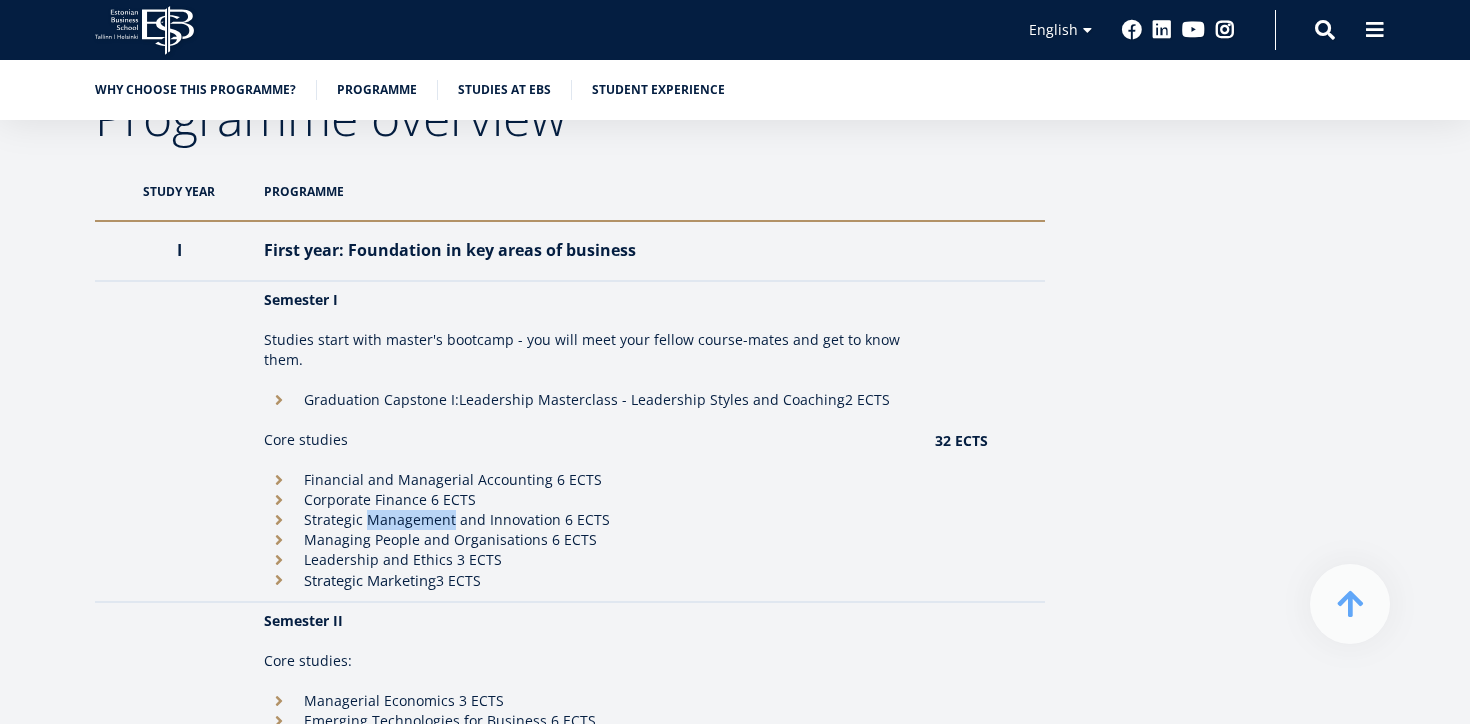 click on "Strategic Management and Innovation 6 ECTS" at bounding box center [589, 520] 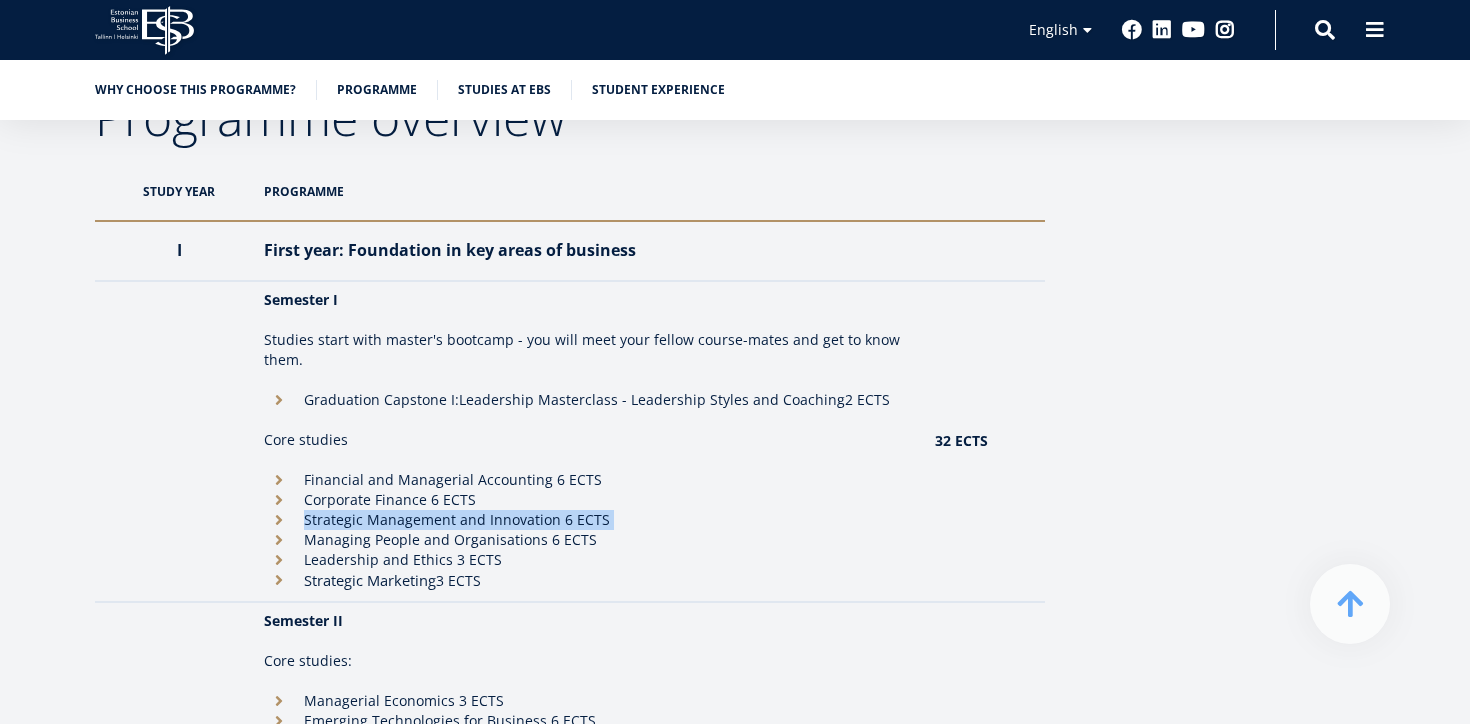 click on "Strategic Management and Innovation 6 ECTS" at bounding box center (589, 520) 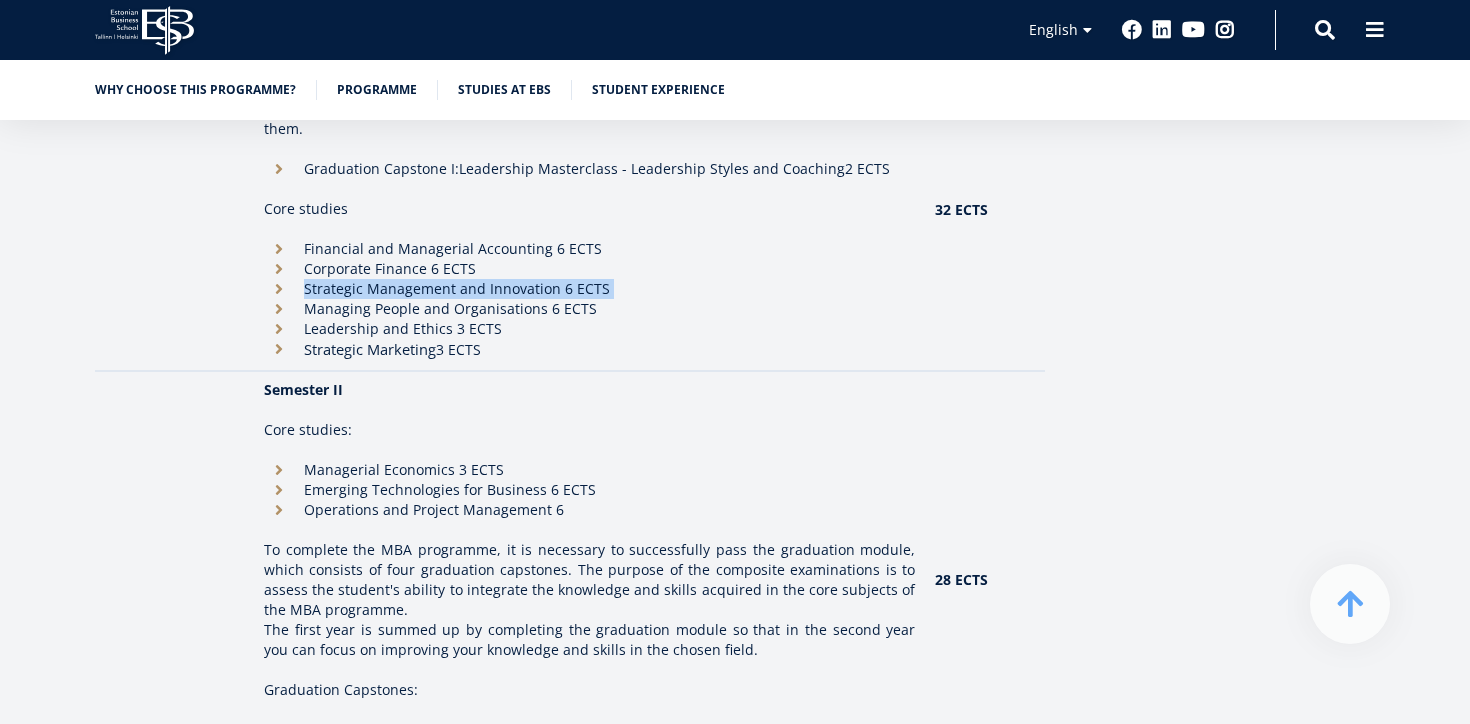 scroll, scrollTop: 2000, scrollLeft: 0, axis: vertical 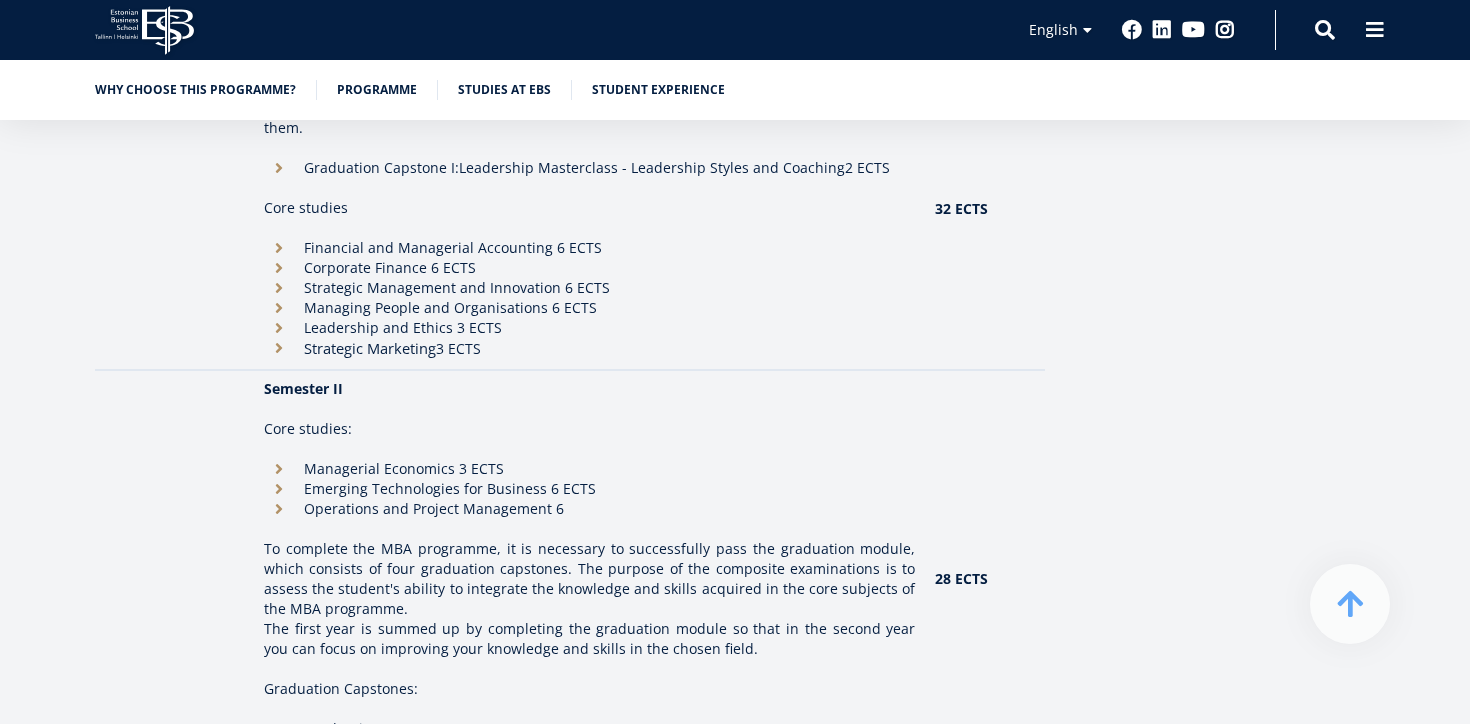 click on "Emerging Technologies for Business 6 ECTS" at bounding box center [589, 268] 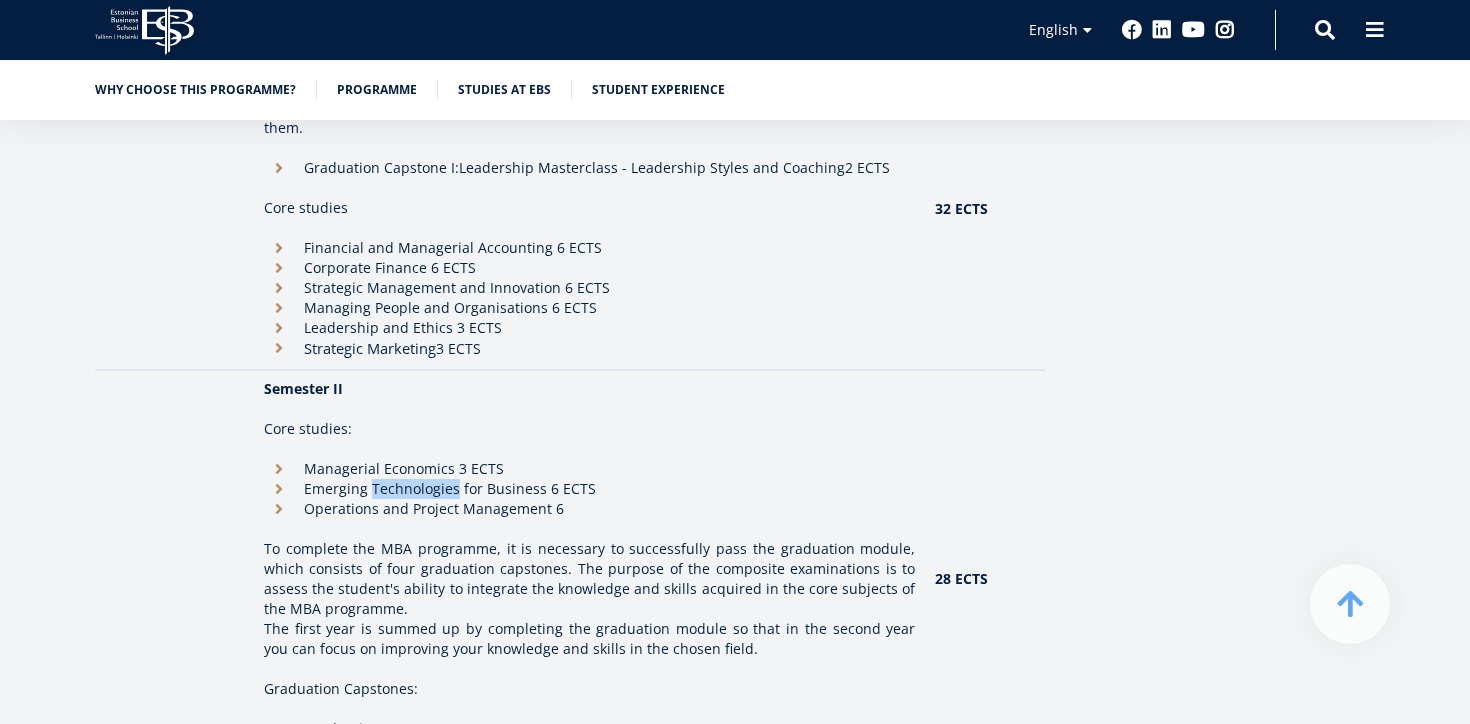 click on "Emerging Technologies for Business 6 ECTS" at bounding box center (589, 268) 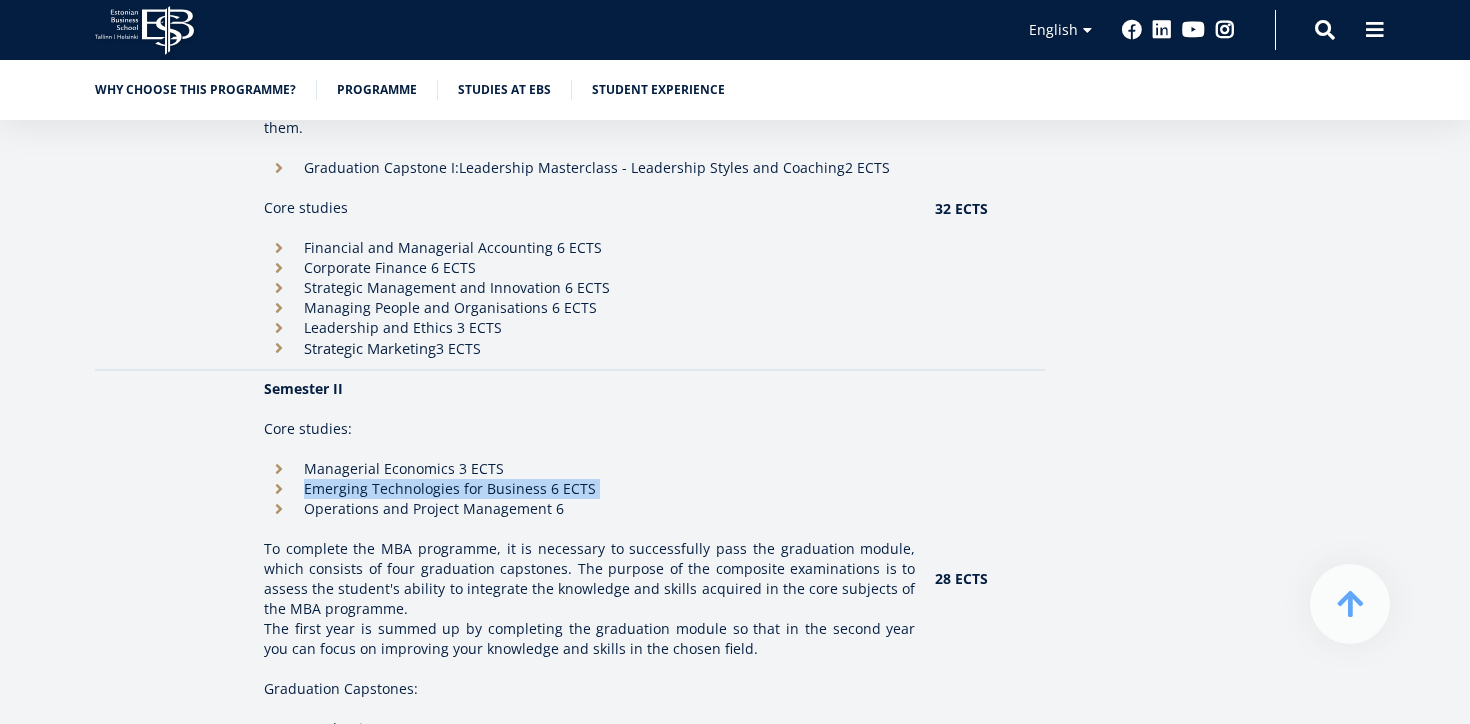 click on "Emerging Technologies for Business 6 ECTS" at bounding box center (589, 268) 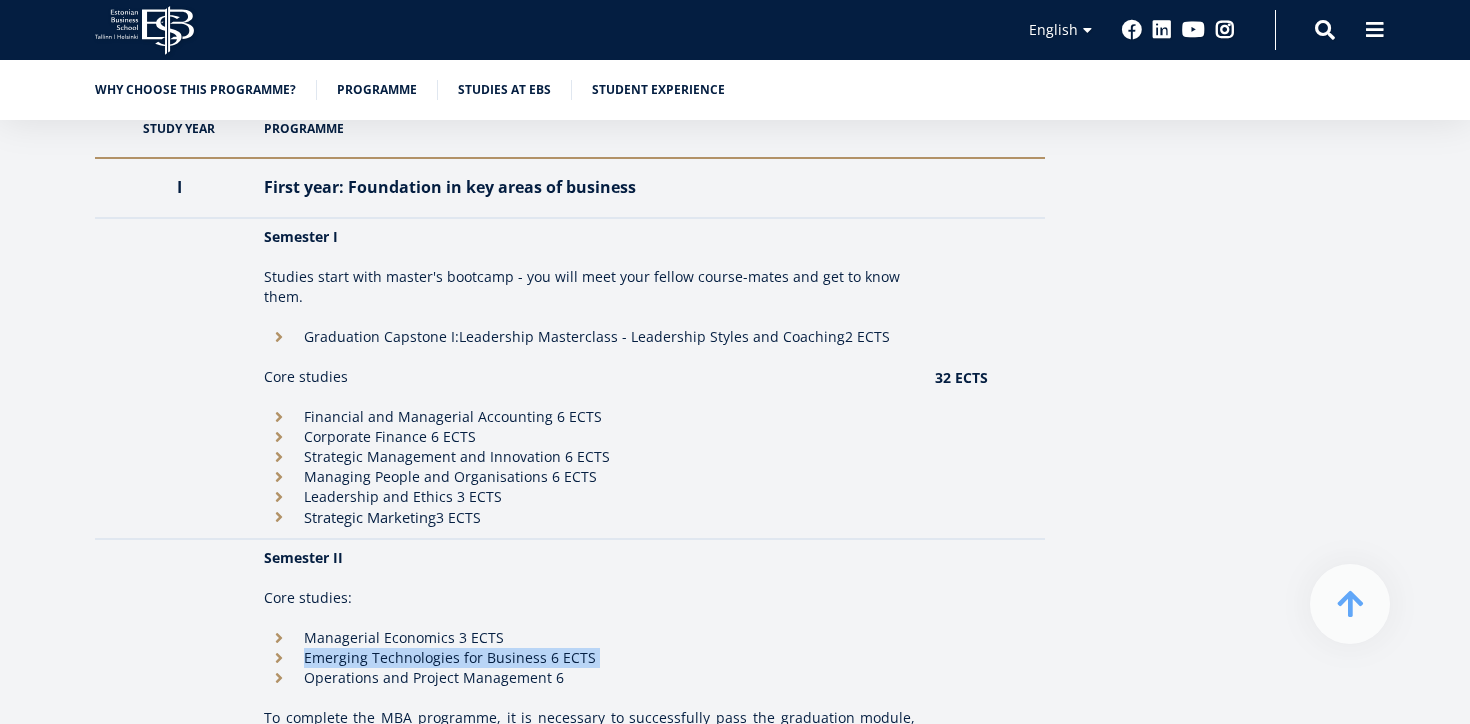 scroll, scrollTop: 1814, scrollLeft: 0, axis: vertical 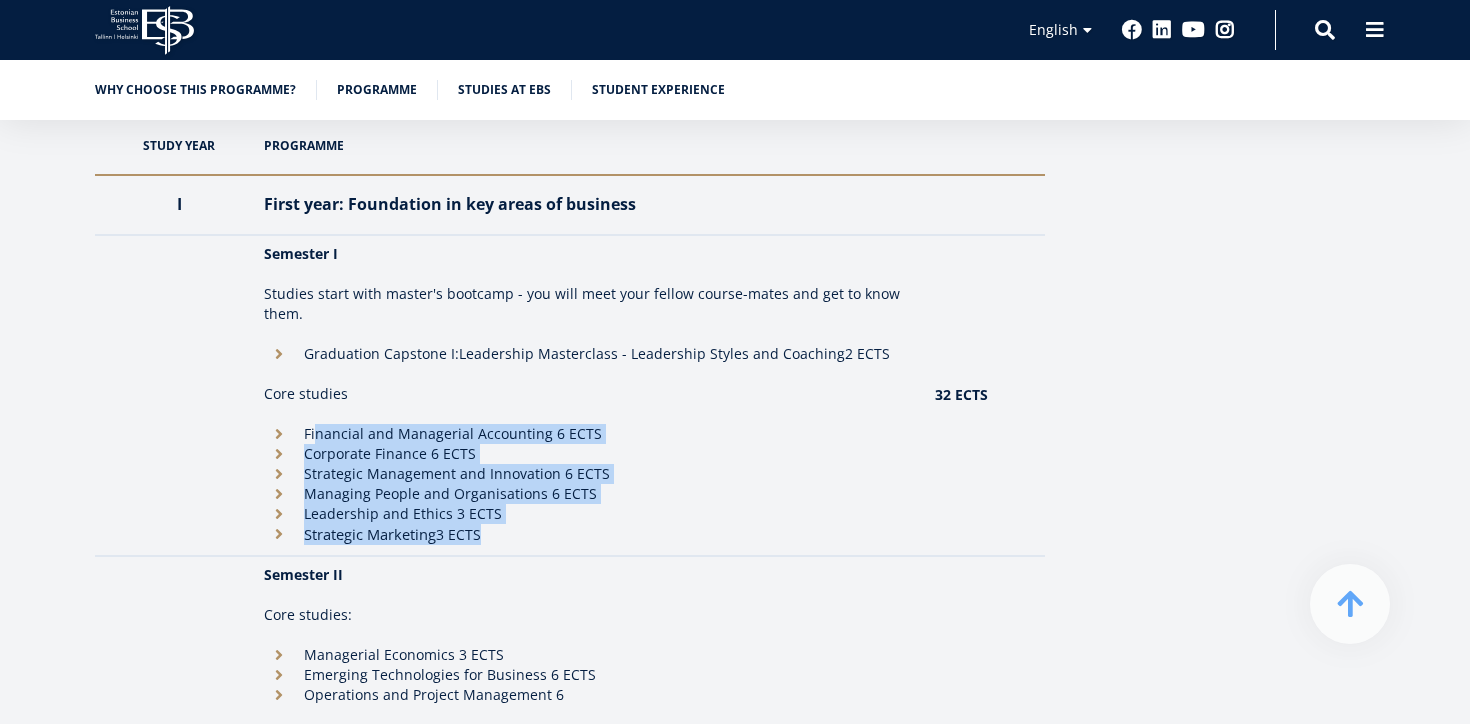 drag, startPoint x: 487, startPoint y: 537, endPoint x: 321, endPoint y: 433, distance: 195.88773 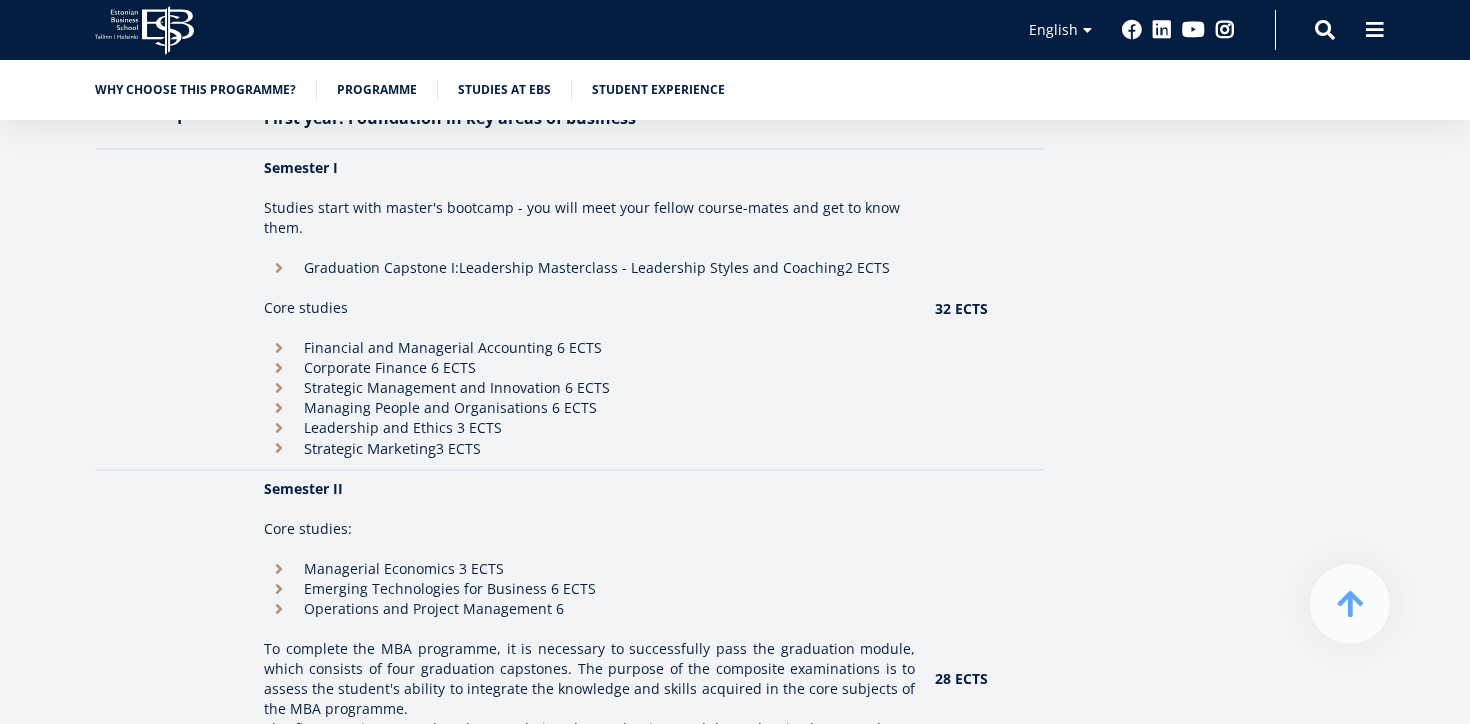 scroll, scrollTop: 1901, scrollLeft: 0, axis: vertical 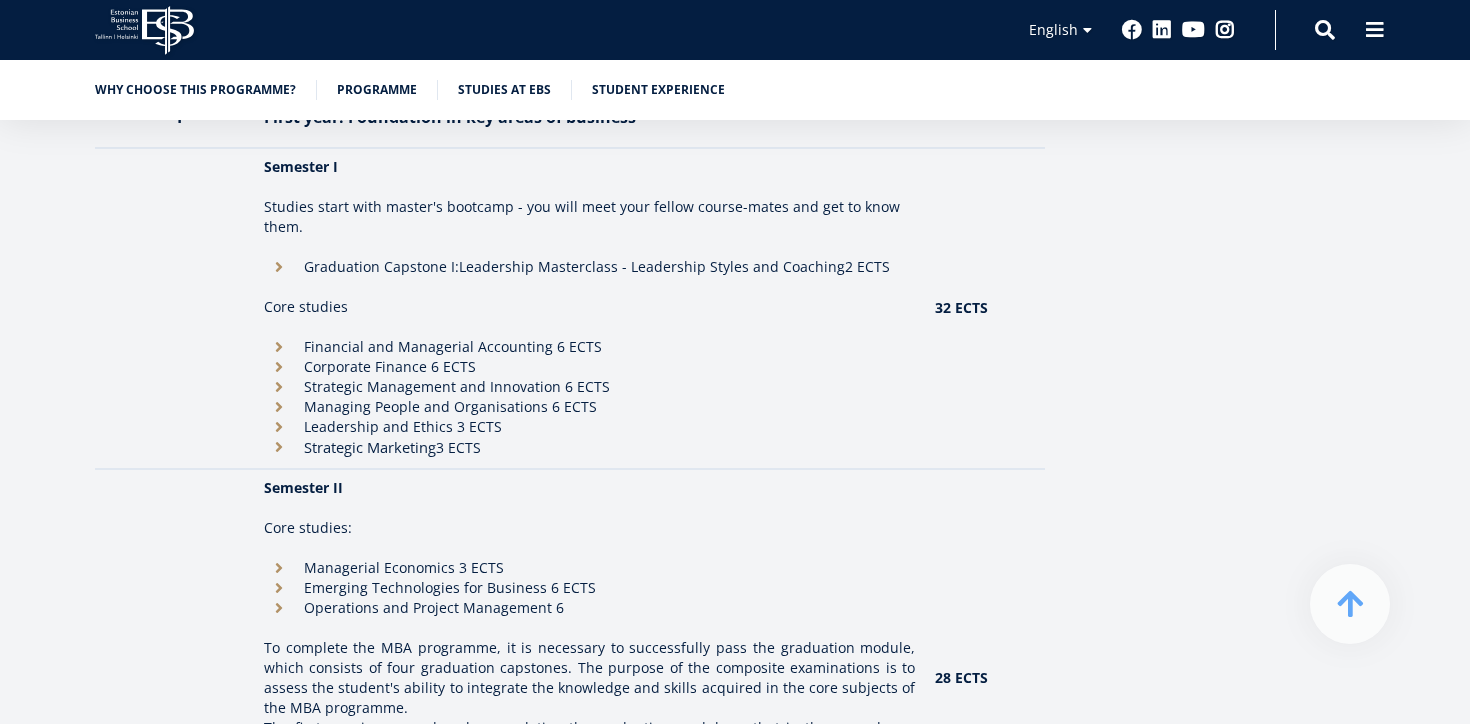 click on "Graduation Capstone I:  Leadership Masterclass - Leadership Styles and Coaching  2 ECTS" at bounding box center (589, 267) 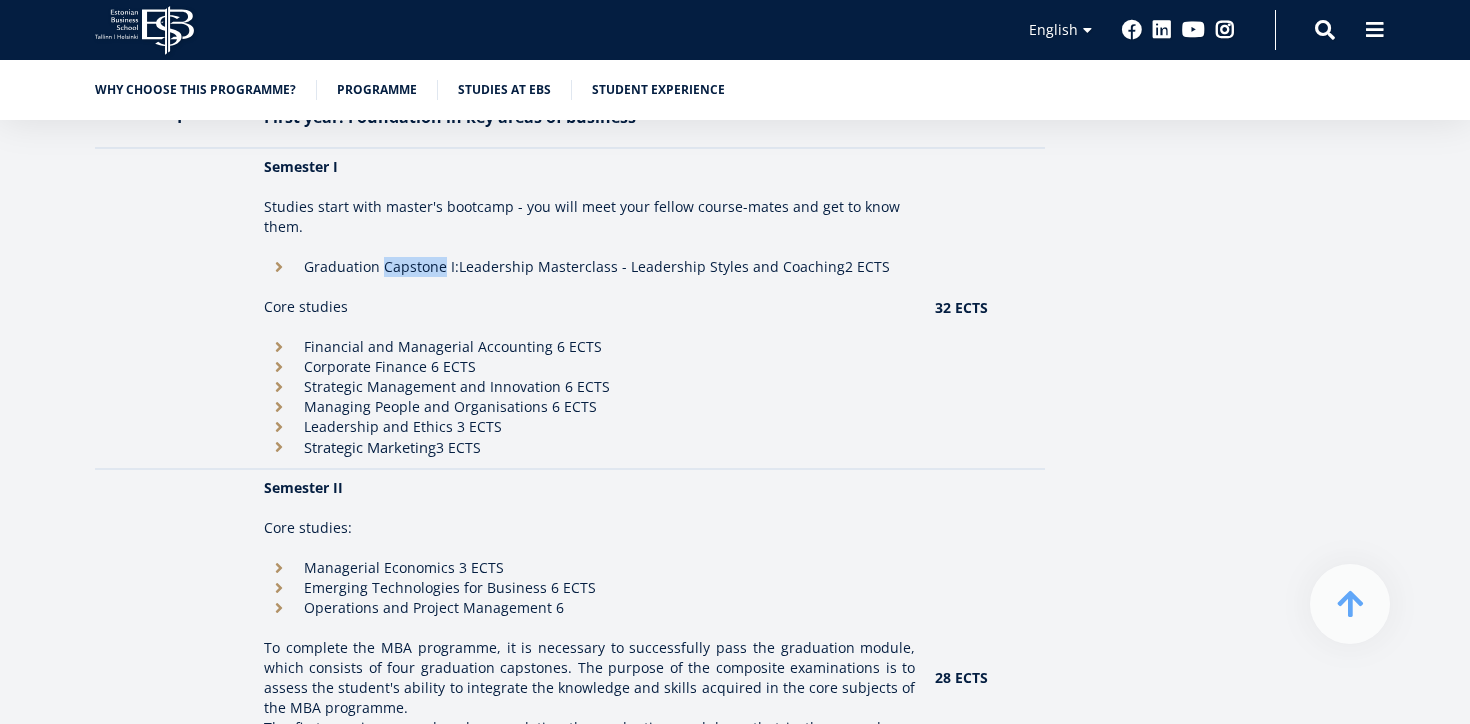click on "Graduation Capstone I:  Leadership Masterclass - Leadership Styles and Coaching  2 ECTS" at bounding box center [589, 267] 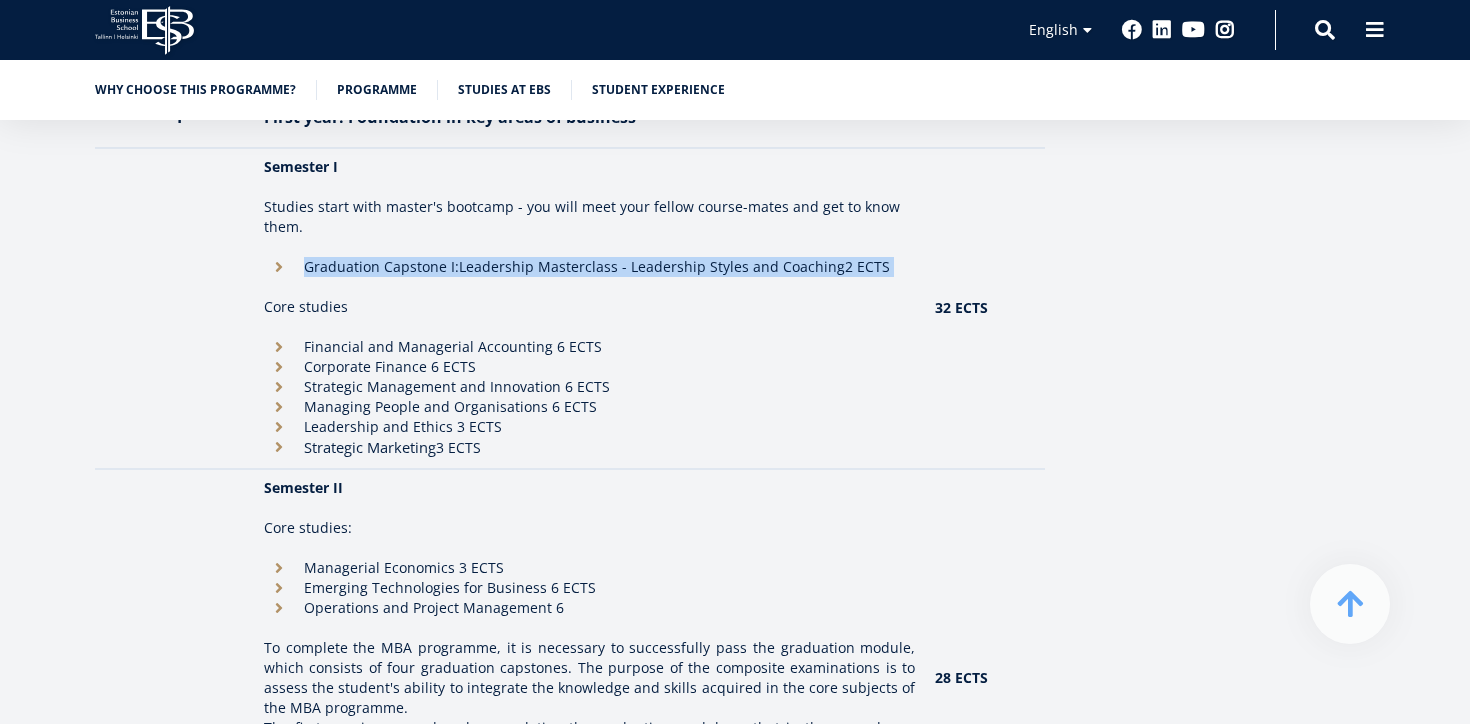 click on "Graduation Capstone I:  Leadership Masterclass - Leadership Styles and Coaching  2 ECTS" at bounding box center (589, 267) 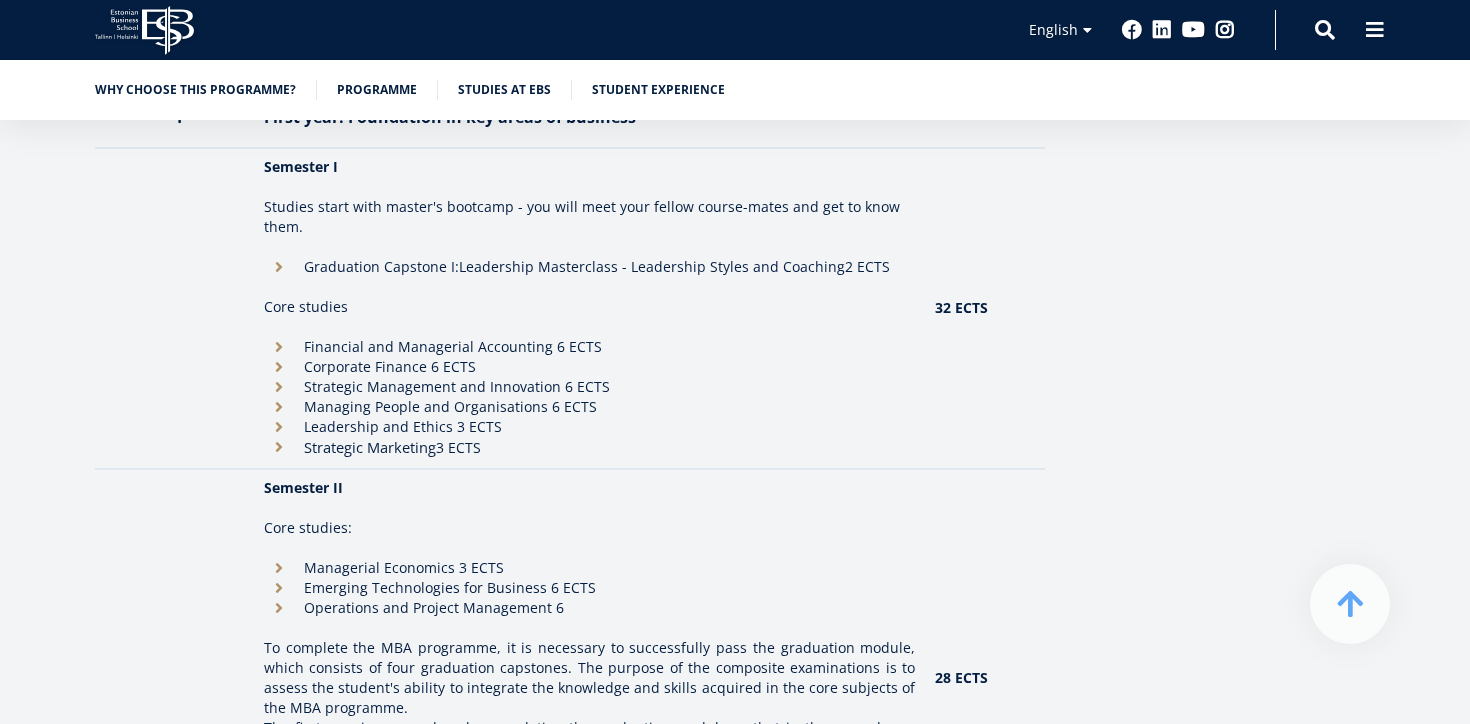 click on "Managing People and Organisations 6 ECTS" at bounding box center (589, 407) 